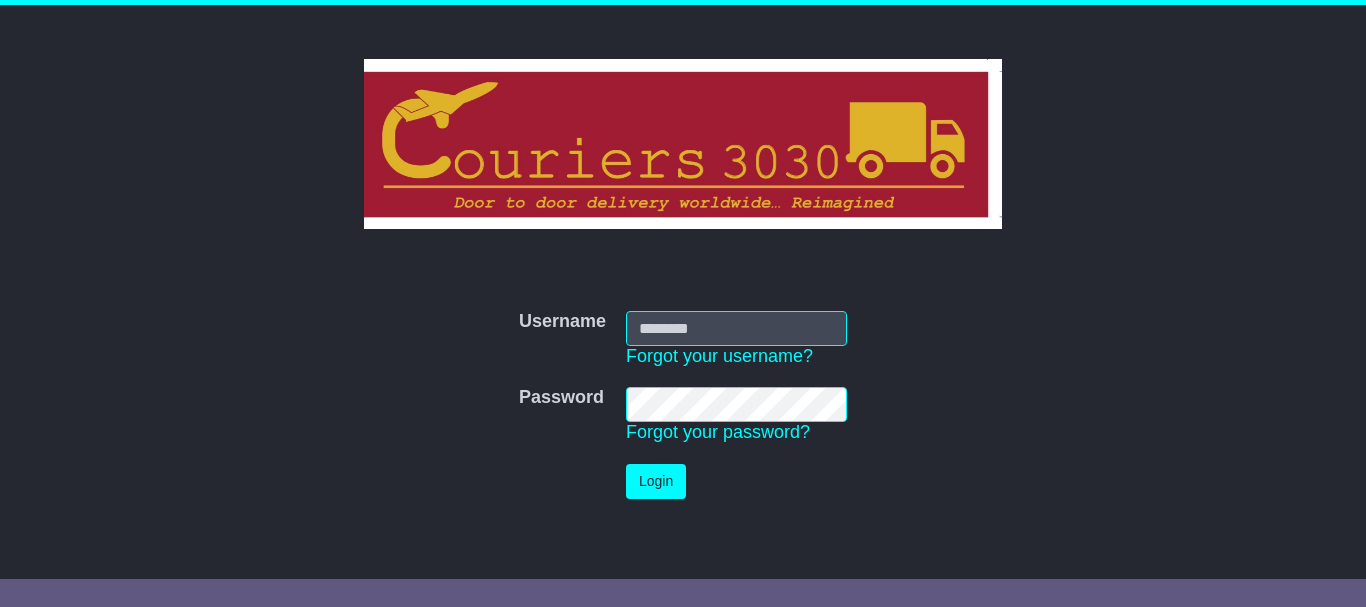 scroll, scrollTop: 0, scrollLeft: 0, axis: both 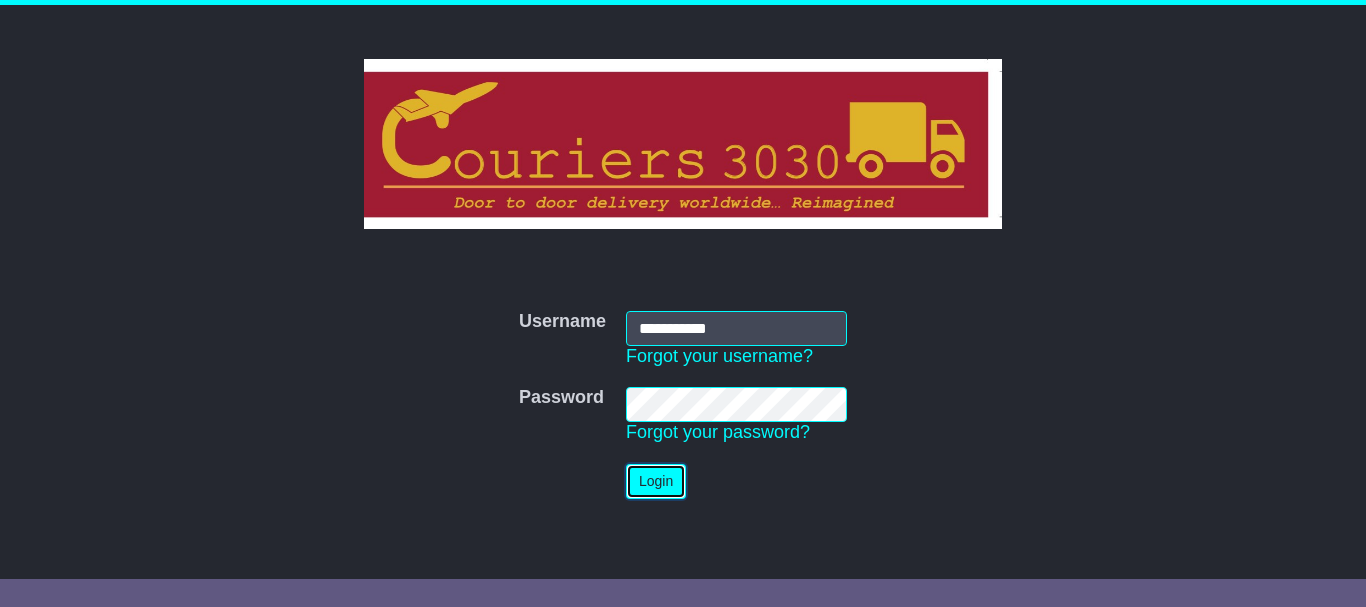 click on "Login" at bounding box center (656, 481) 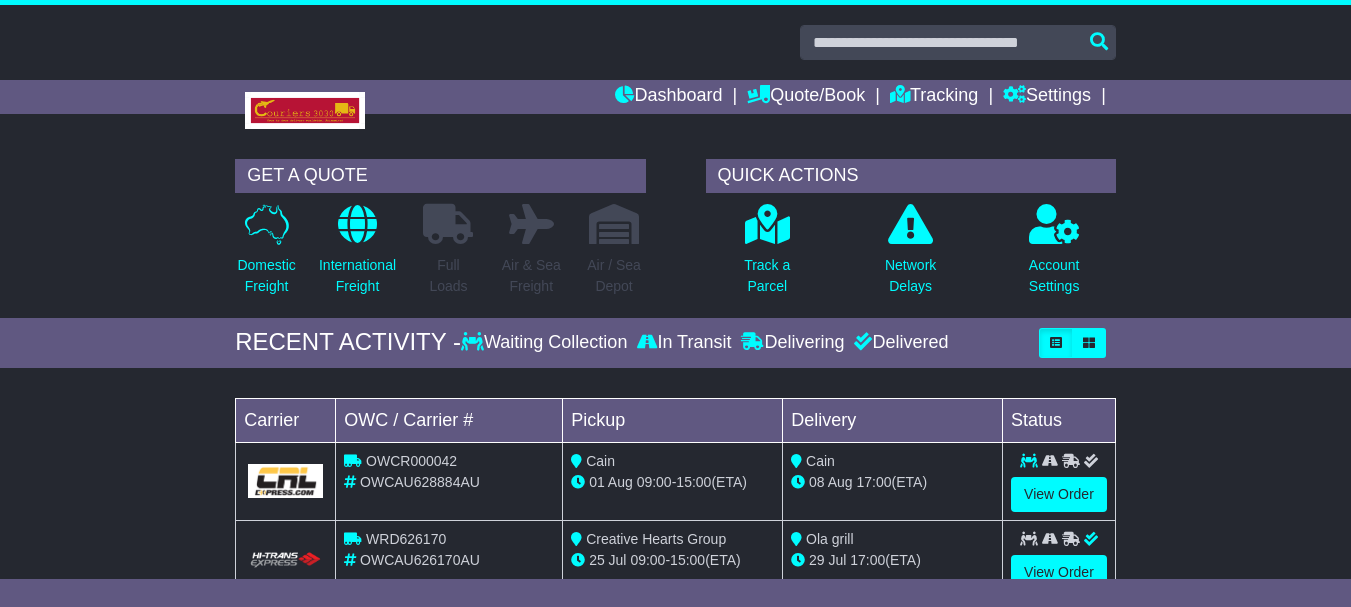 scroll, scrollTop: 0, scrollLeft: 0, axis: both 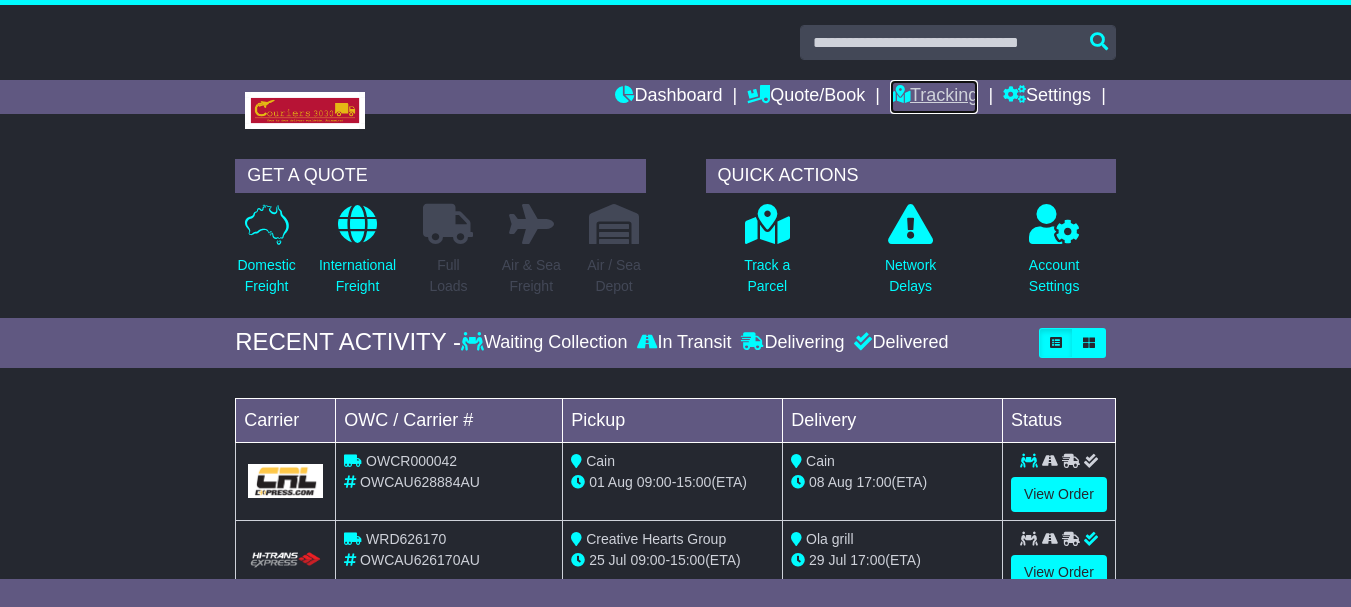 click on "Tracking" at bounding box center (934, 97) 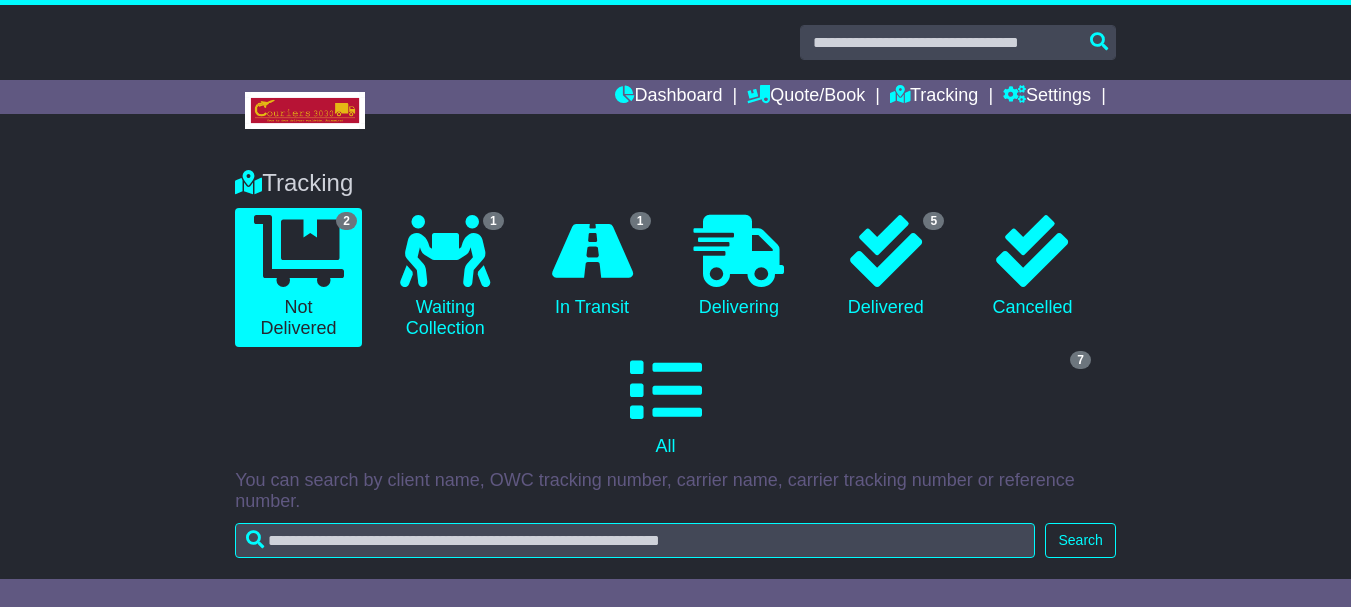 scroll, scrollTop: 0, scrollLeft: 0, axis: both 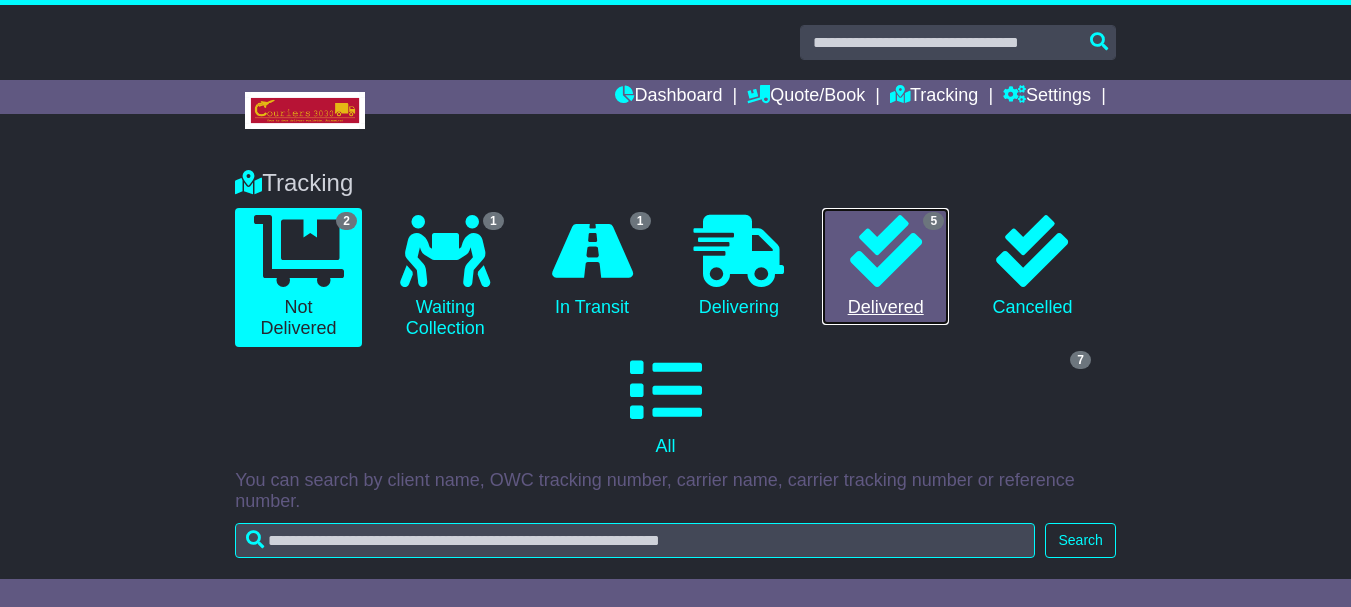 click on "5
Delivered" at bounding box center (885, 267) 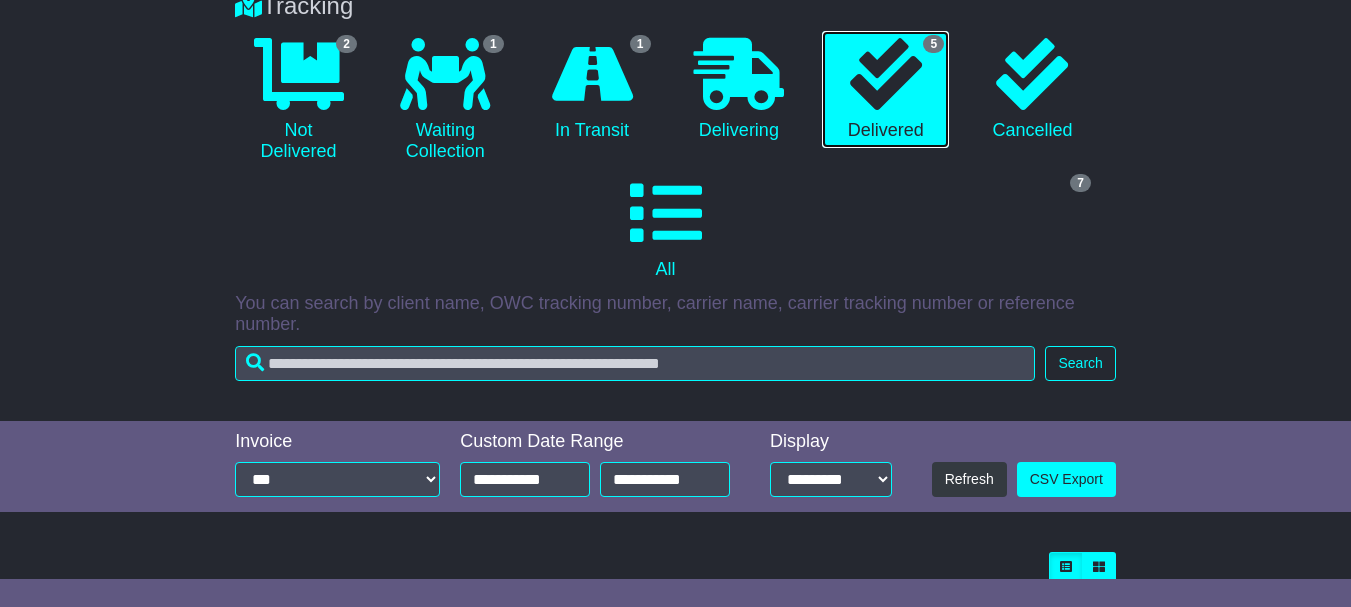 scroll, scrollTop: 186, scrollLeft: 0, axis: vertical 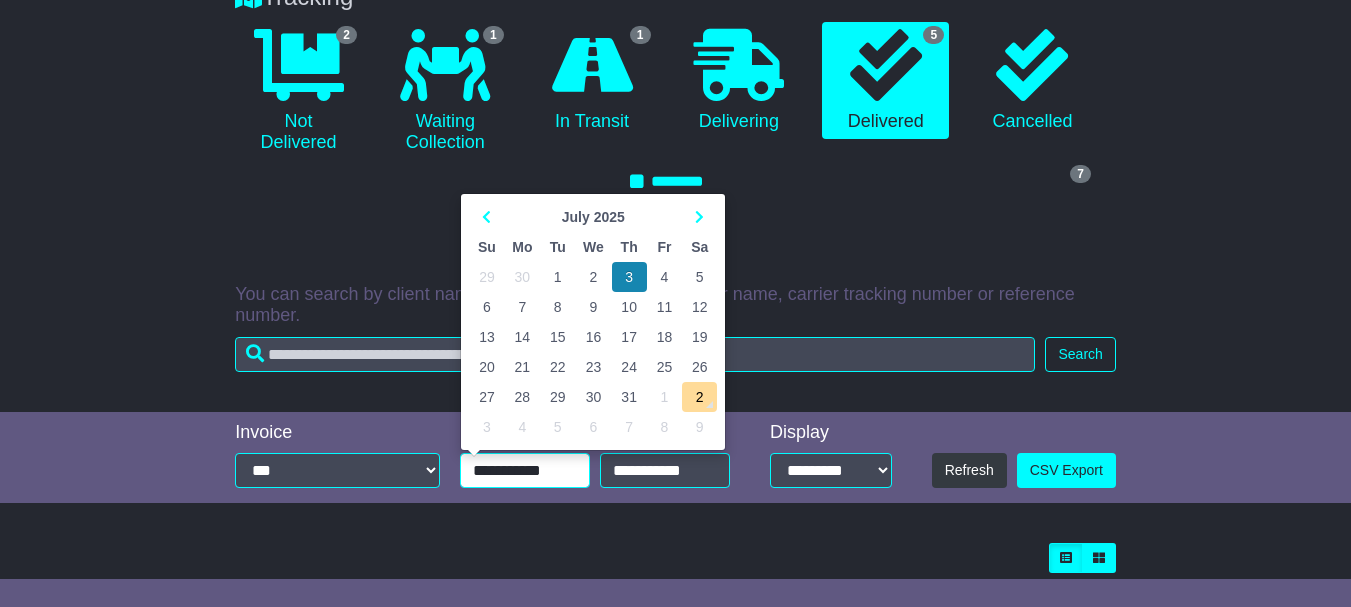 click on "**********" at bounding box center [525, 470] 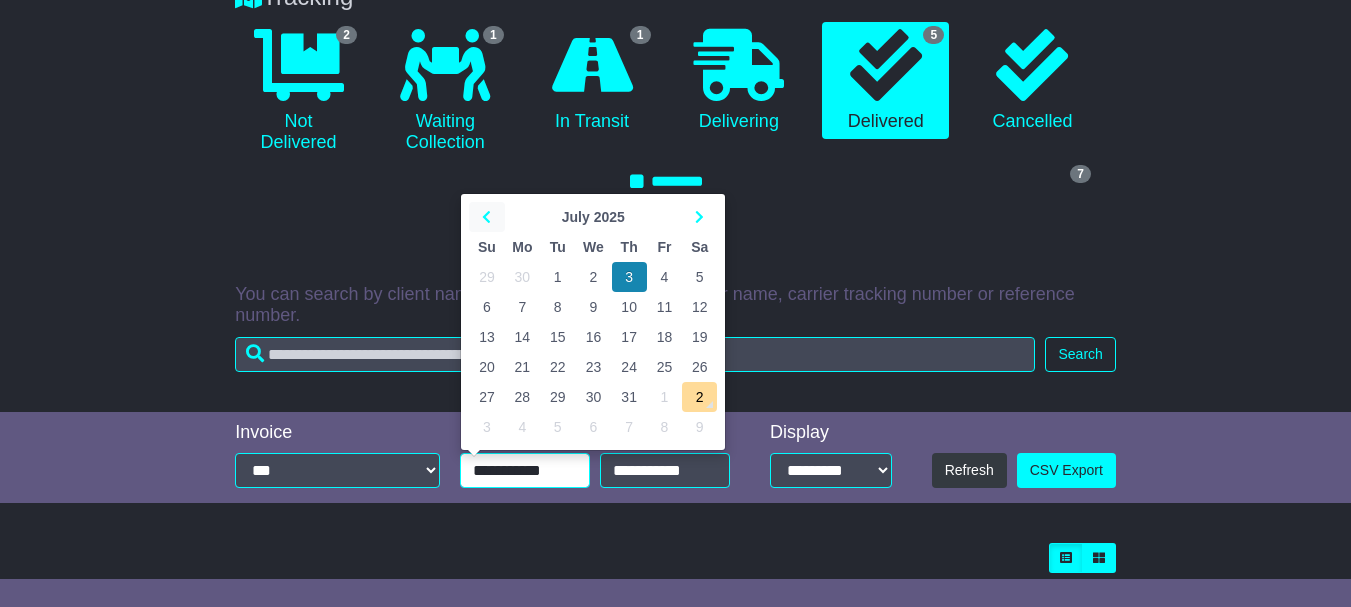 click at bounding box center (486, 217) 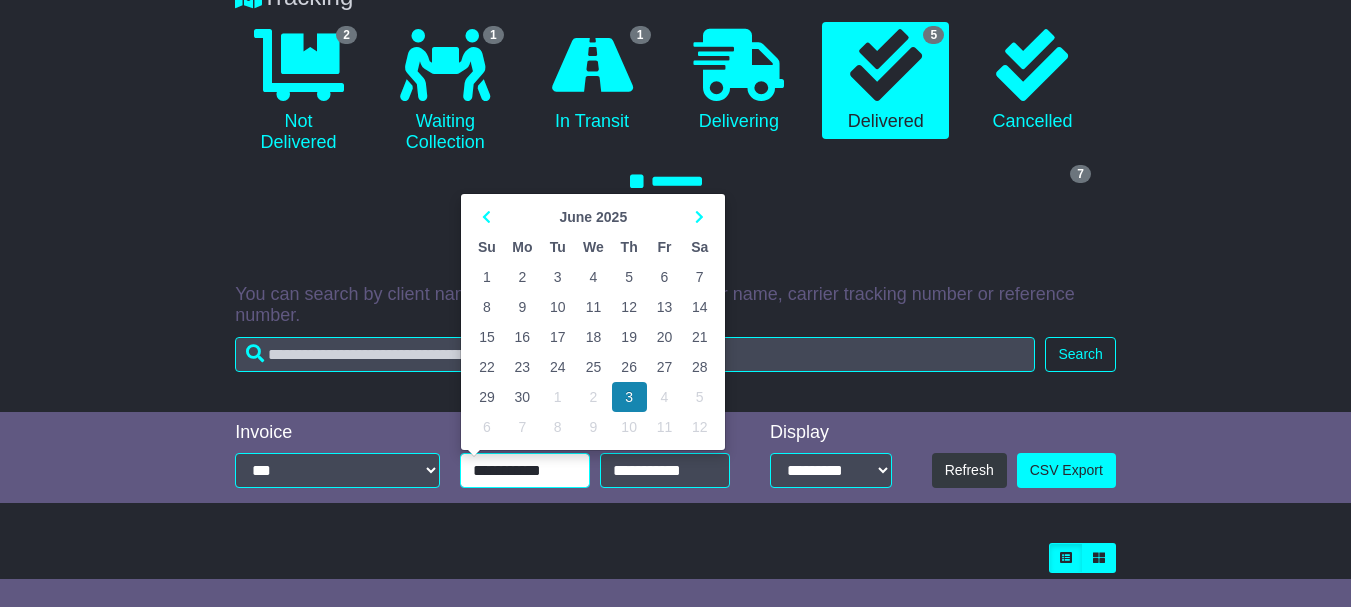 click on "1" at bounding box center (486, 277) 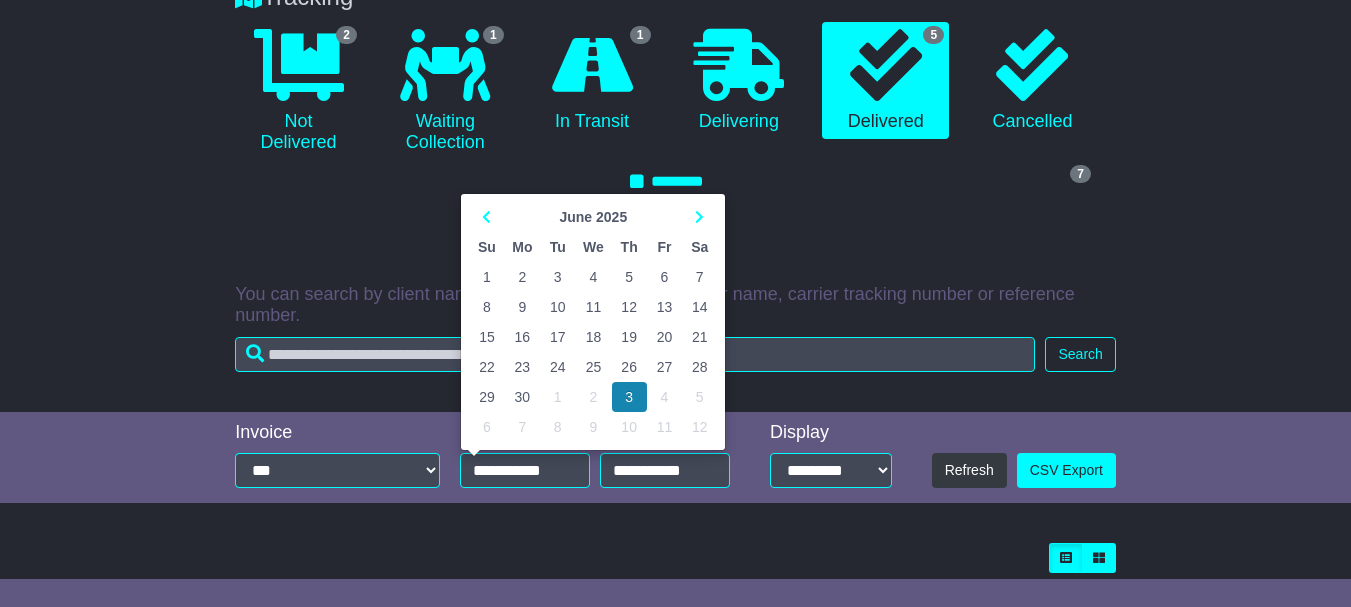 type on "**********" 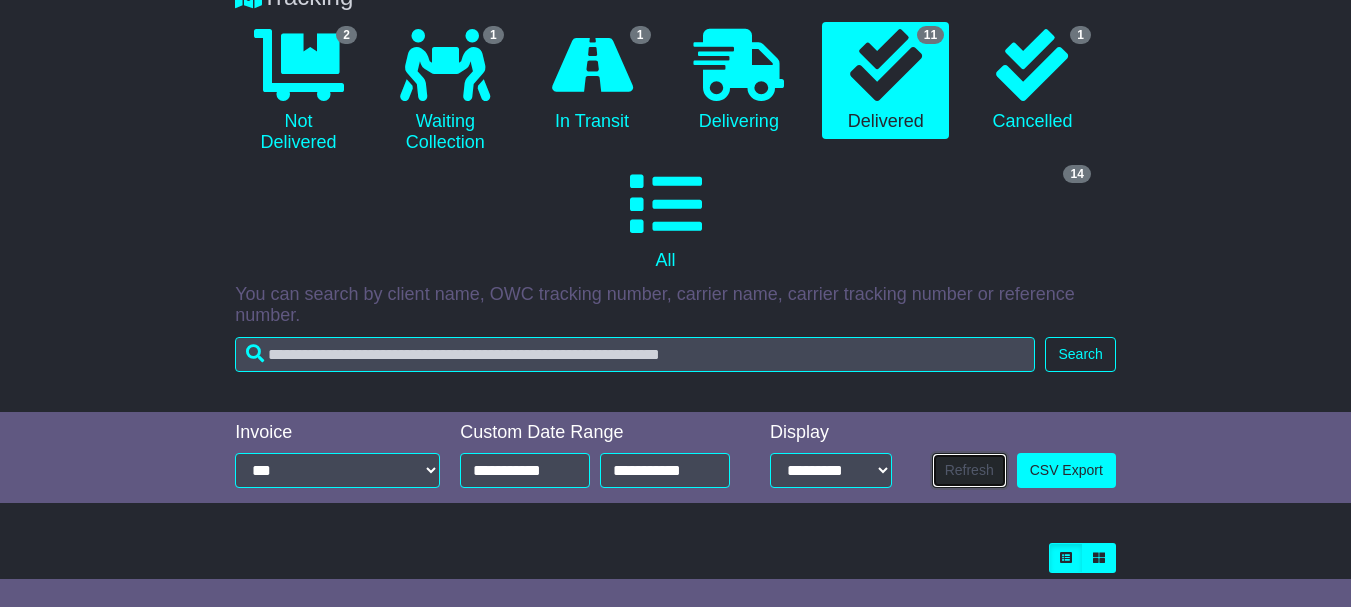 click on "Refresh" at bounding box center [969, 470] 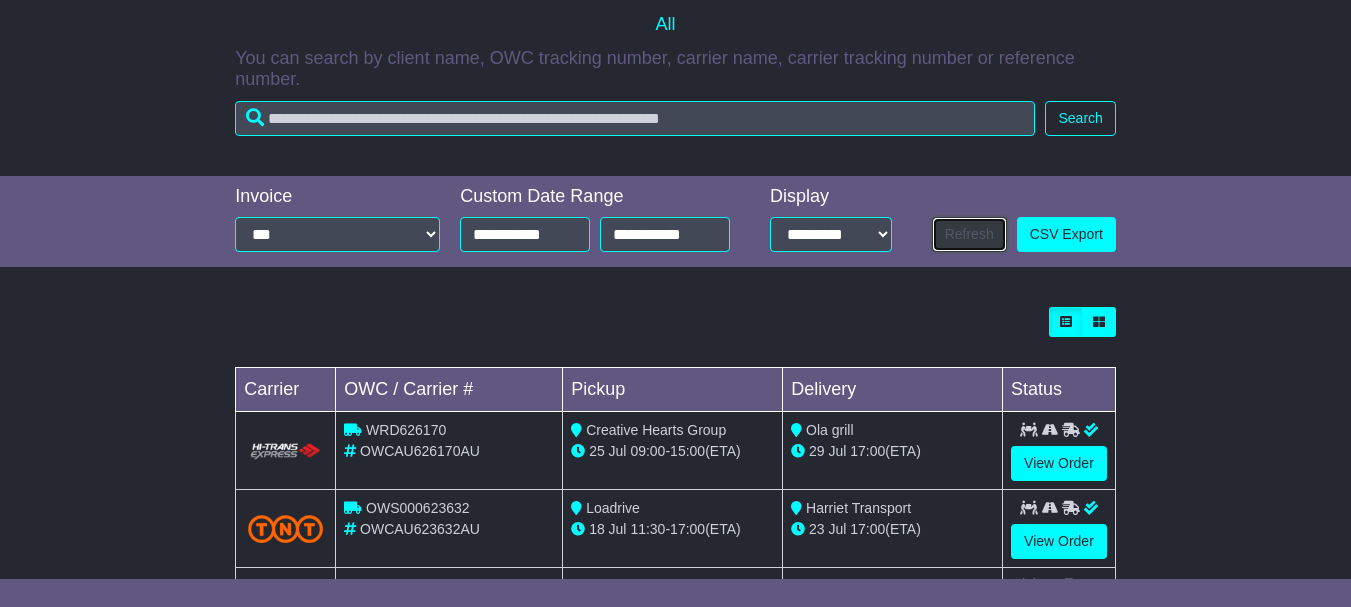 scroll, scrollTop: 470, scrollLeft: 0, axis: vertical 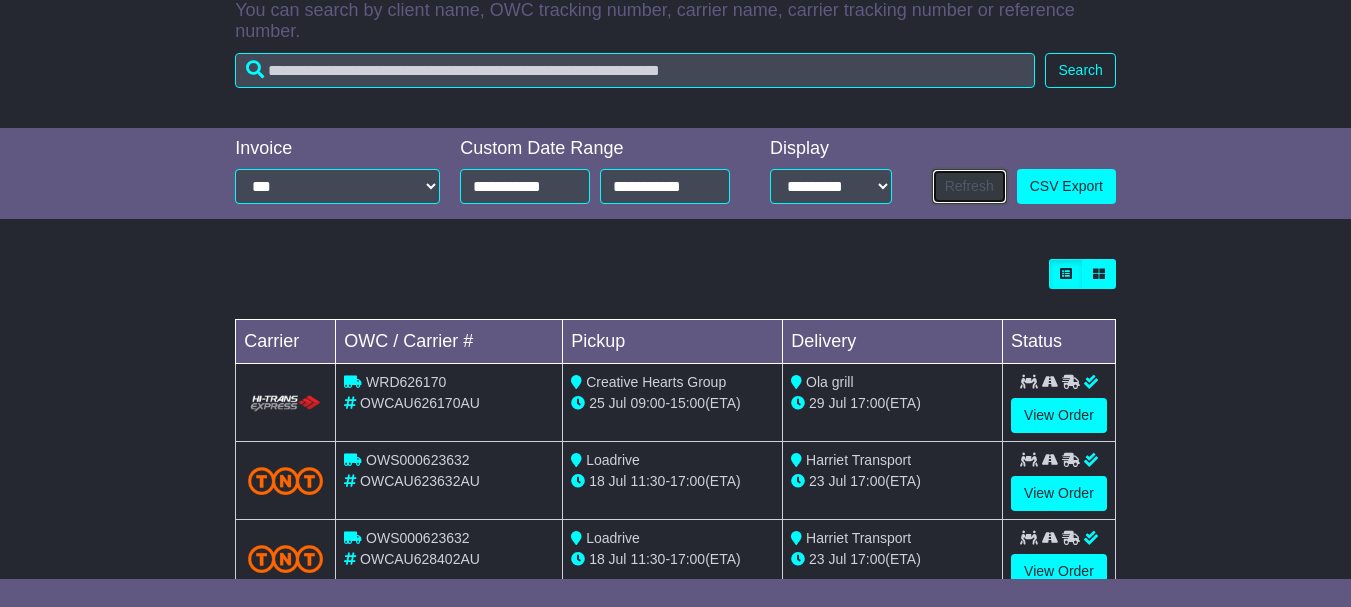 type 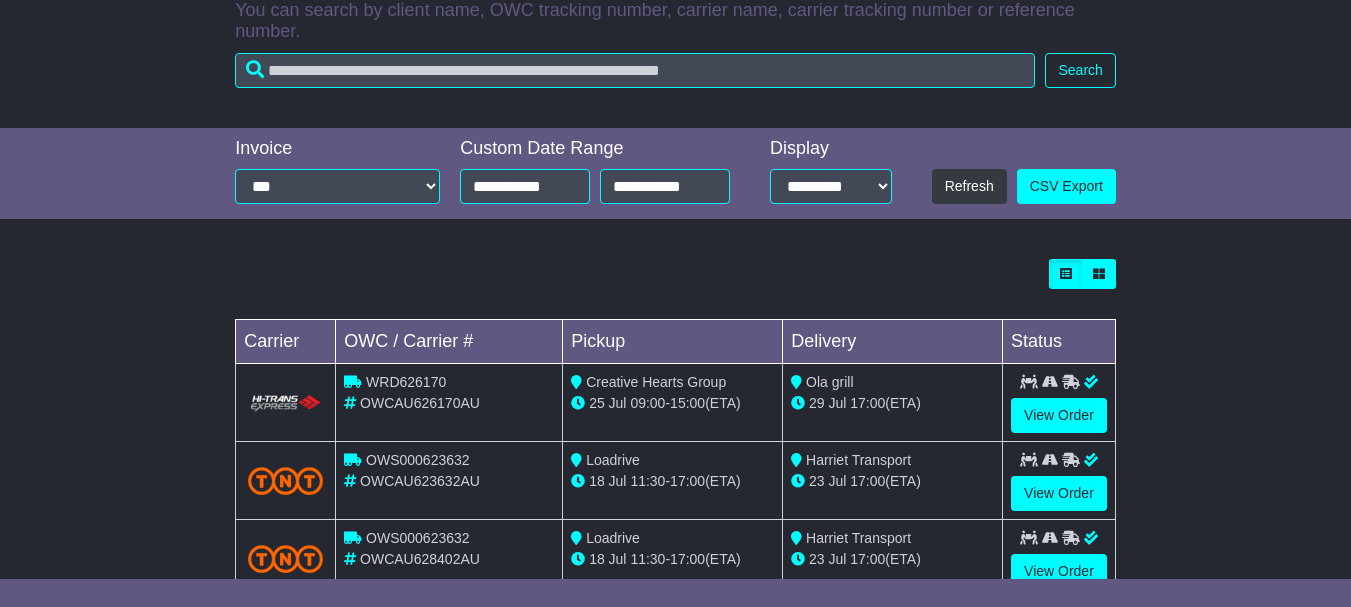 click on "Loading...
No bookings found
Carrier
OWC / Carrier #
Pickup
Delivery
Status
WRD626170
OWCAU626170AU
Creative Hearts Group" at bounding box center (675, 678) 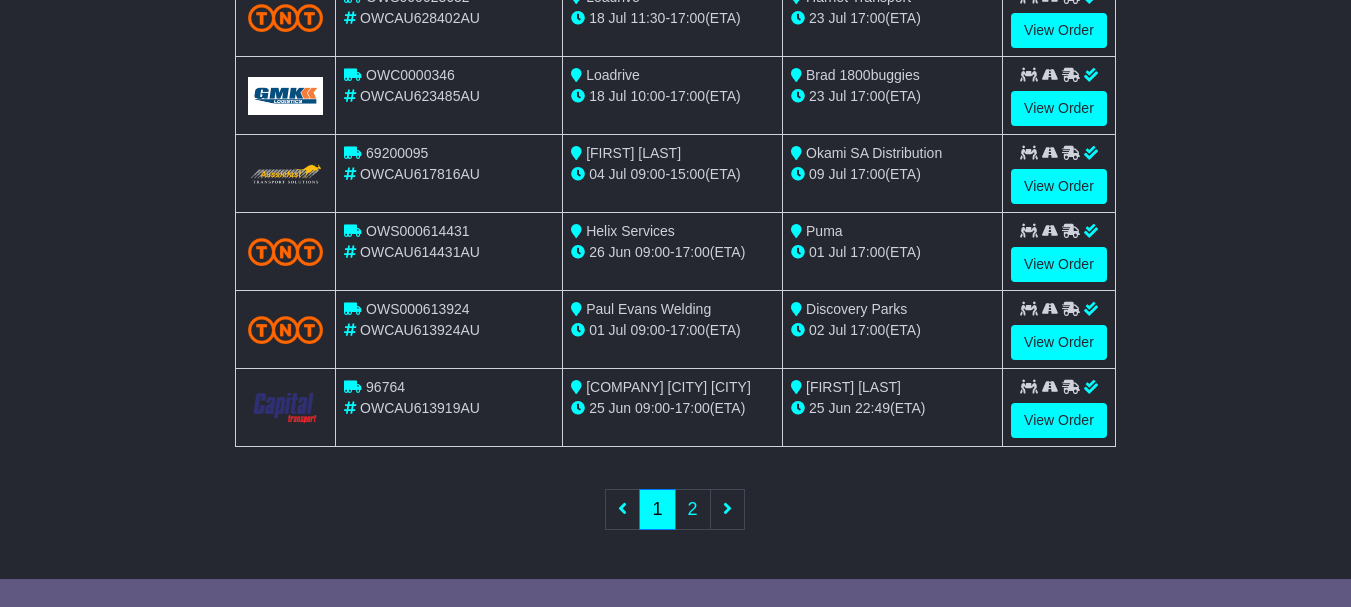 scroll, scrollTop: 1013, scrollLeft: 0, axis: vertical 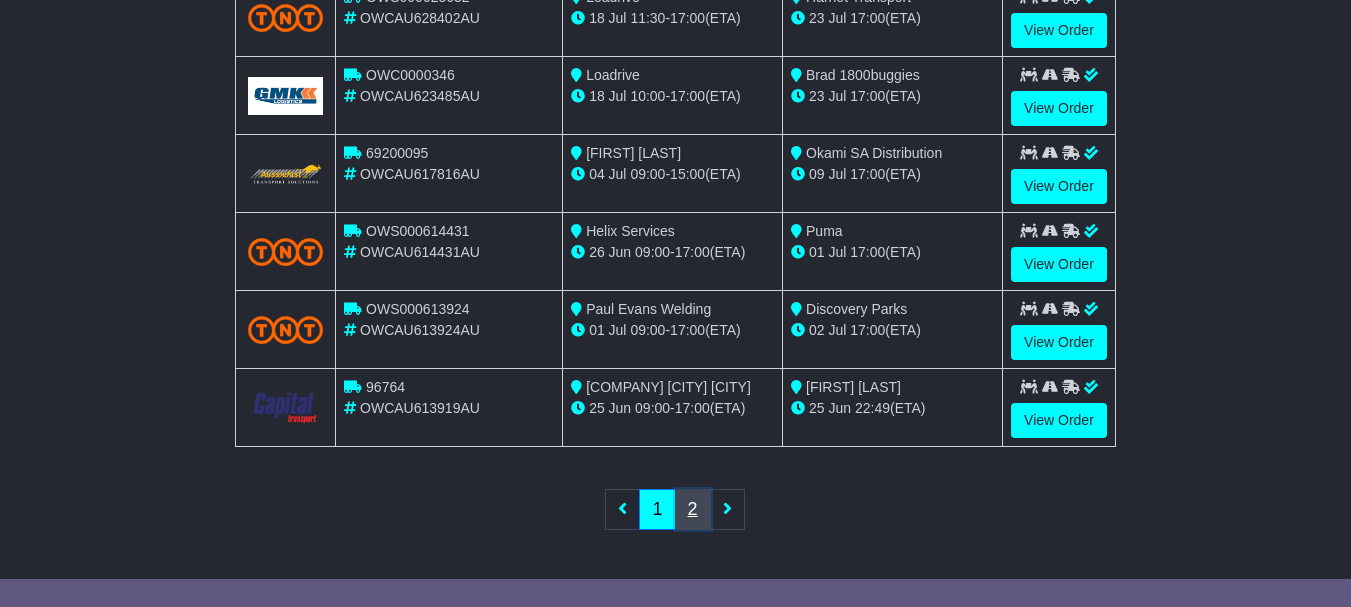 click on "2" at bounding box center (693, 509) 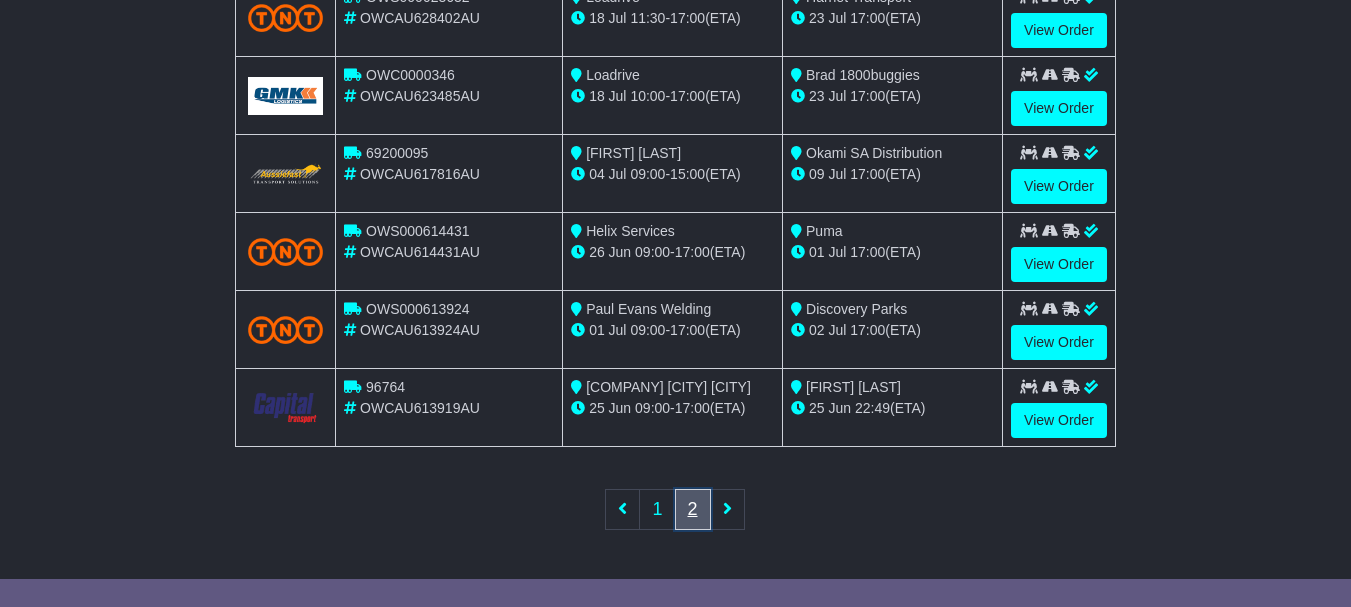 scroll, scrollTop: 623, scrollLeft: 0, axis: vertical 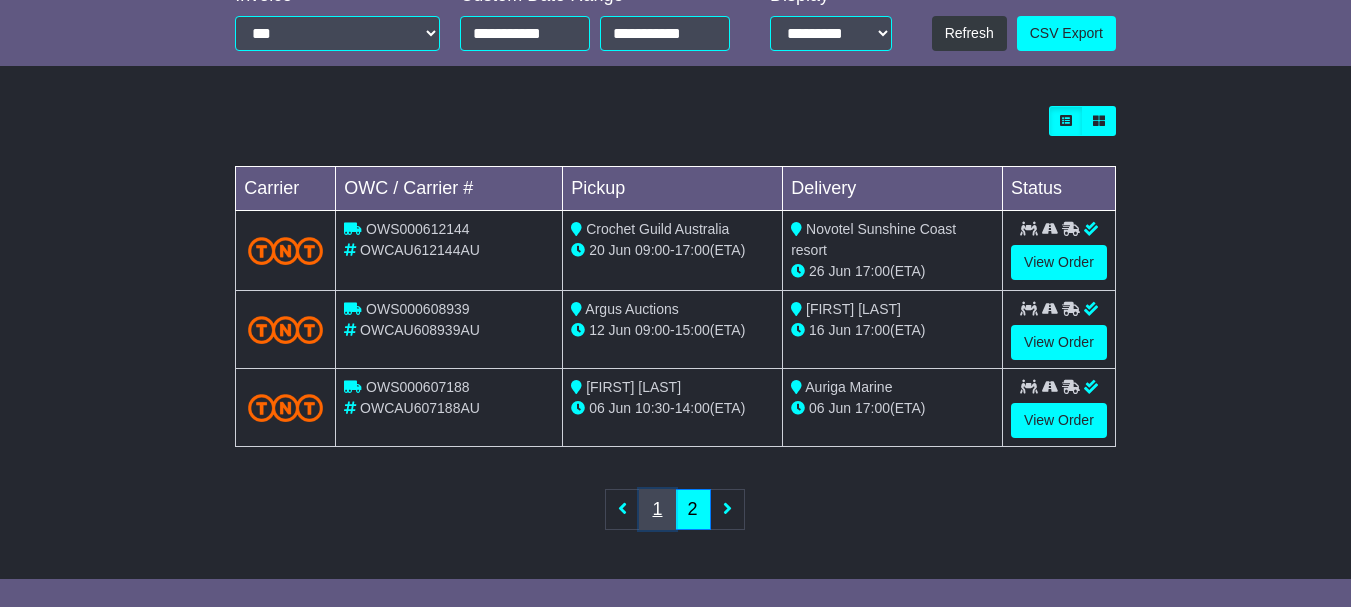 click on "1" at bounding box center [657, 509] 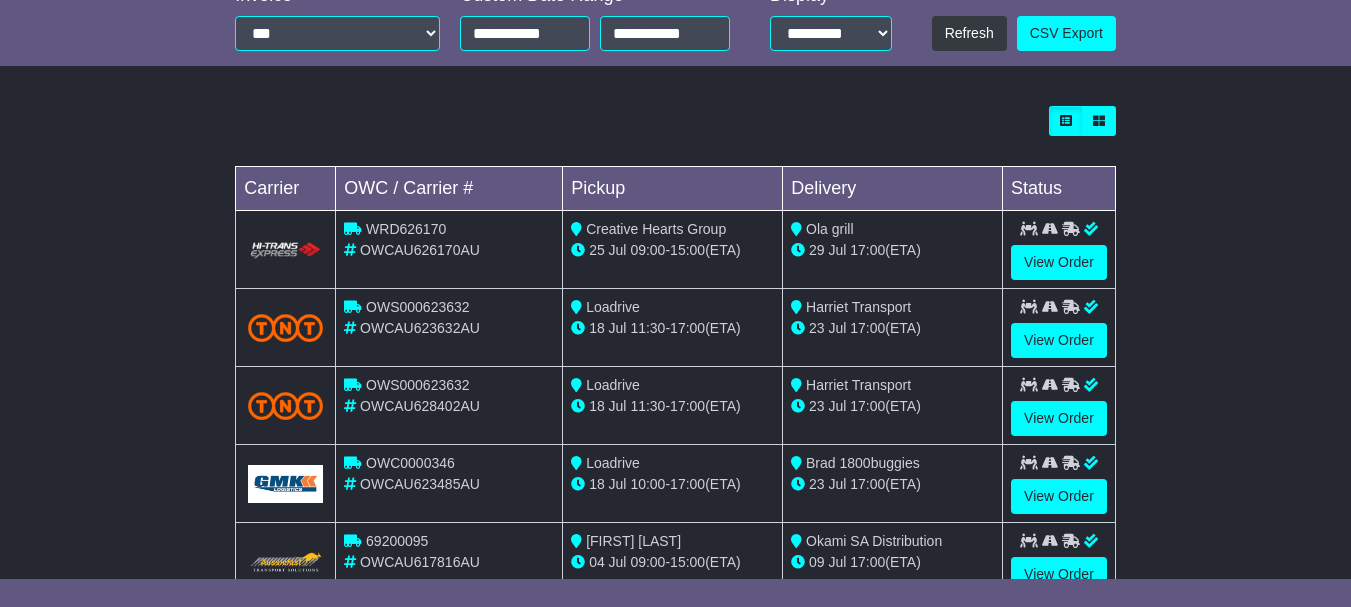click on "Loading...
No bookings found
Carrier
OWC / Carrier #
Pickup
Delivery
Status
WRD626170
OWCAU626170AU
Creative Hearts Group" at bounding box center [675, 525] 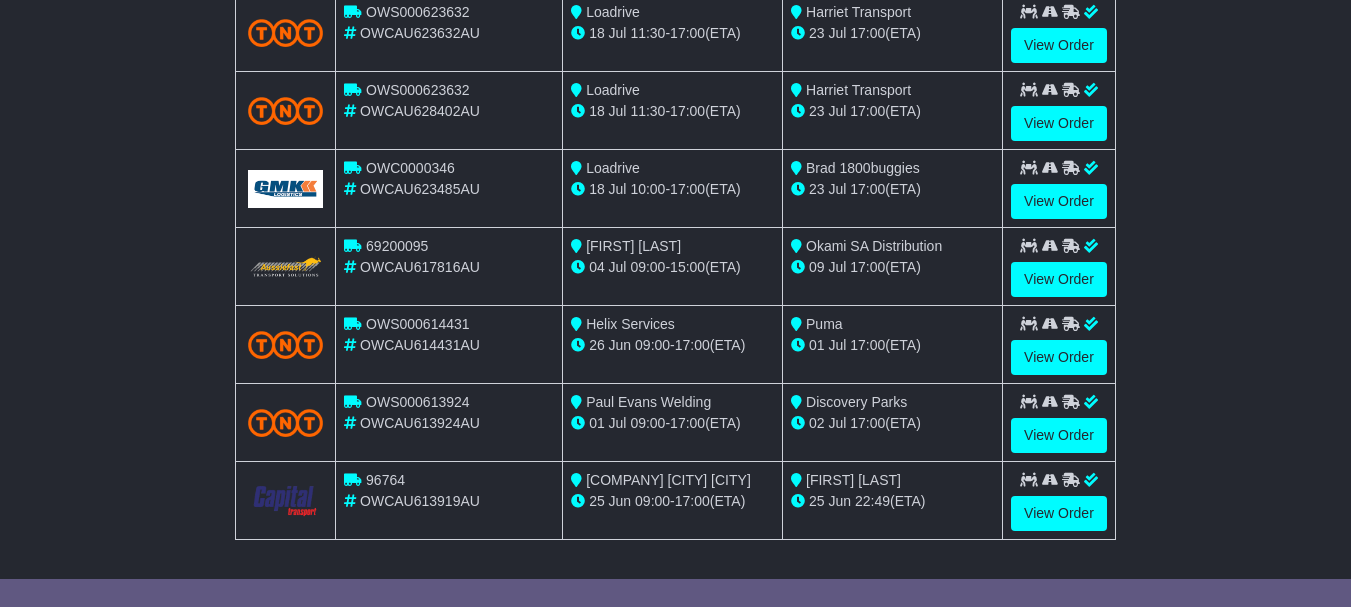 scroll, scrollTop: 893, scrollLeft: 0, axis: vertical 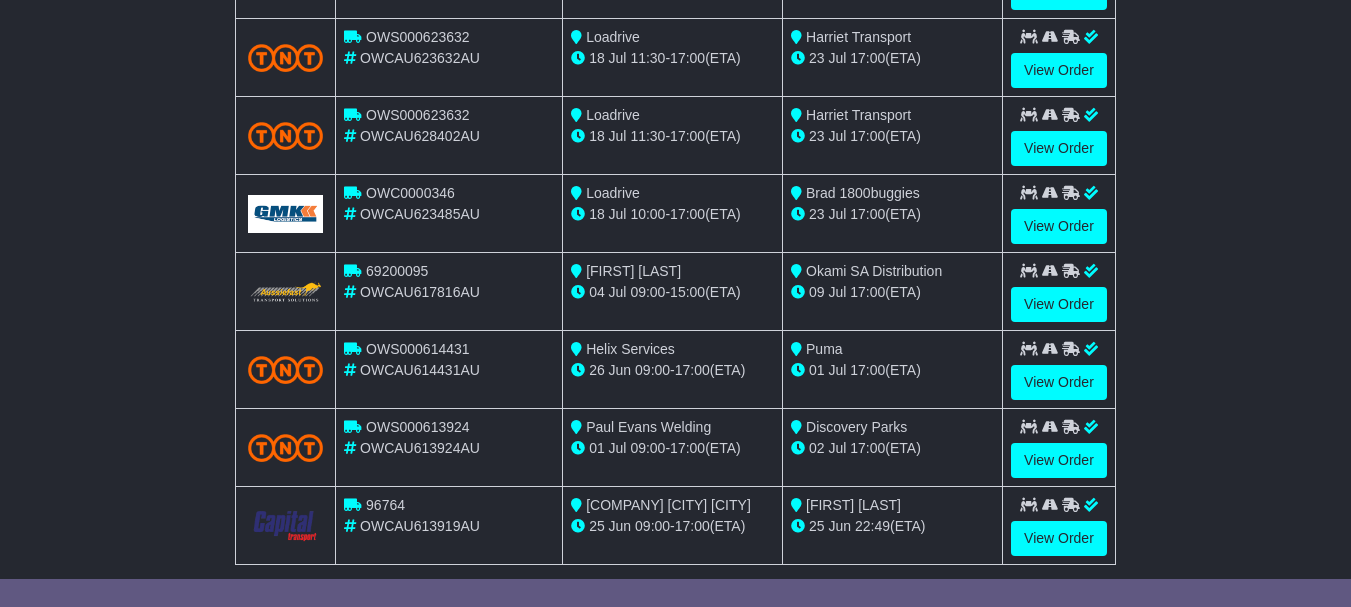 click on "OWCAU617816AU" at bounding box center (420, 292) 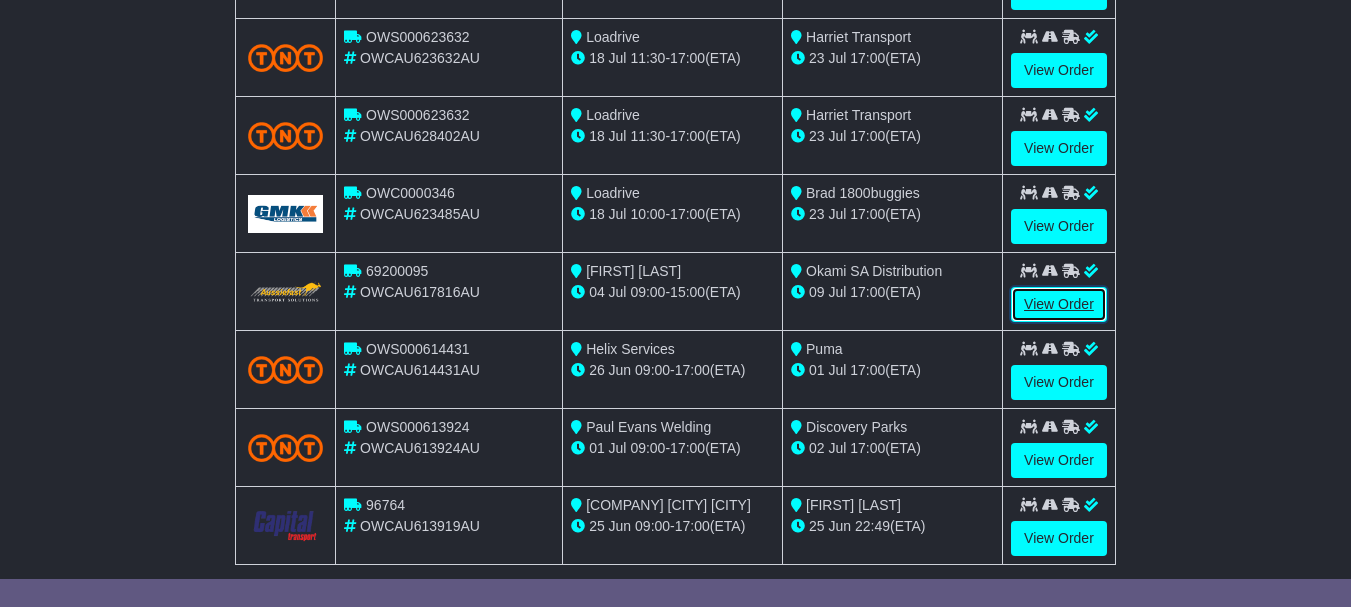 click on "View Order" at bounding box center [1059, 304] 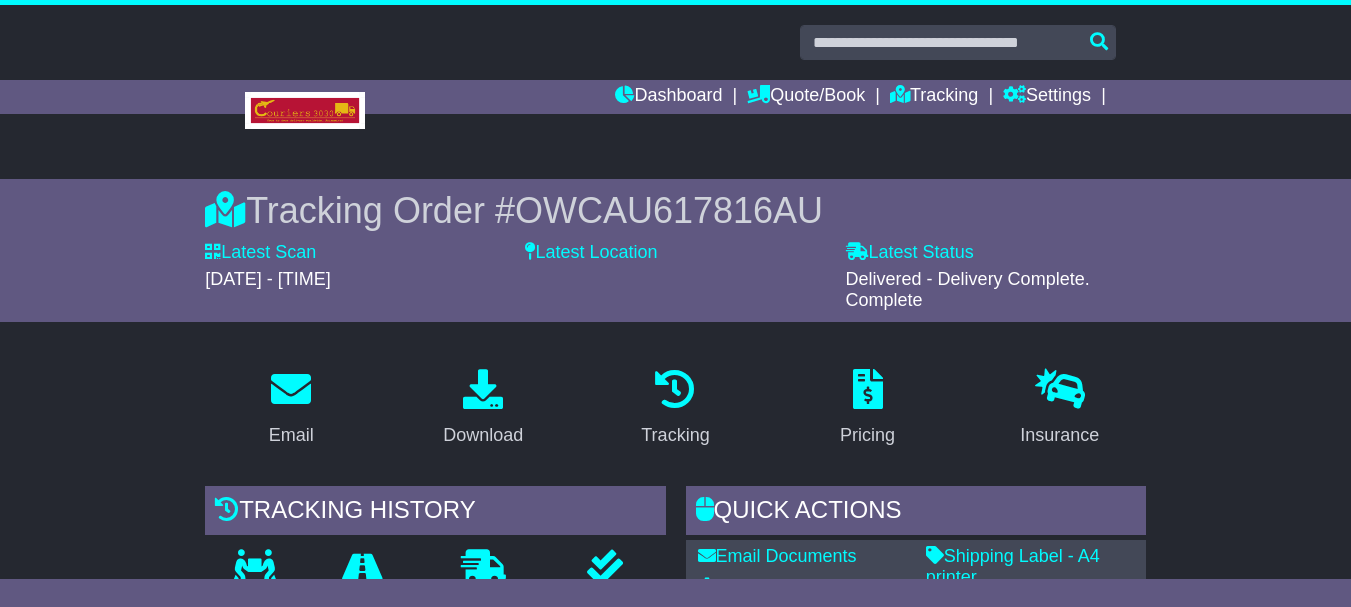 scroll, scrollTop: 0, scrollLeft: 0, axis: both 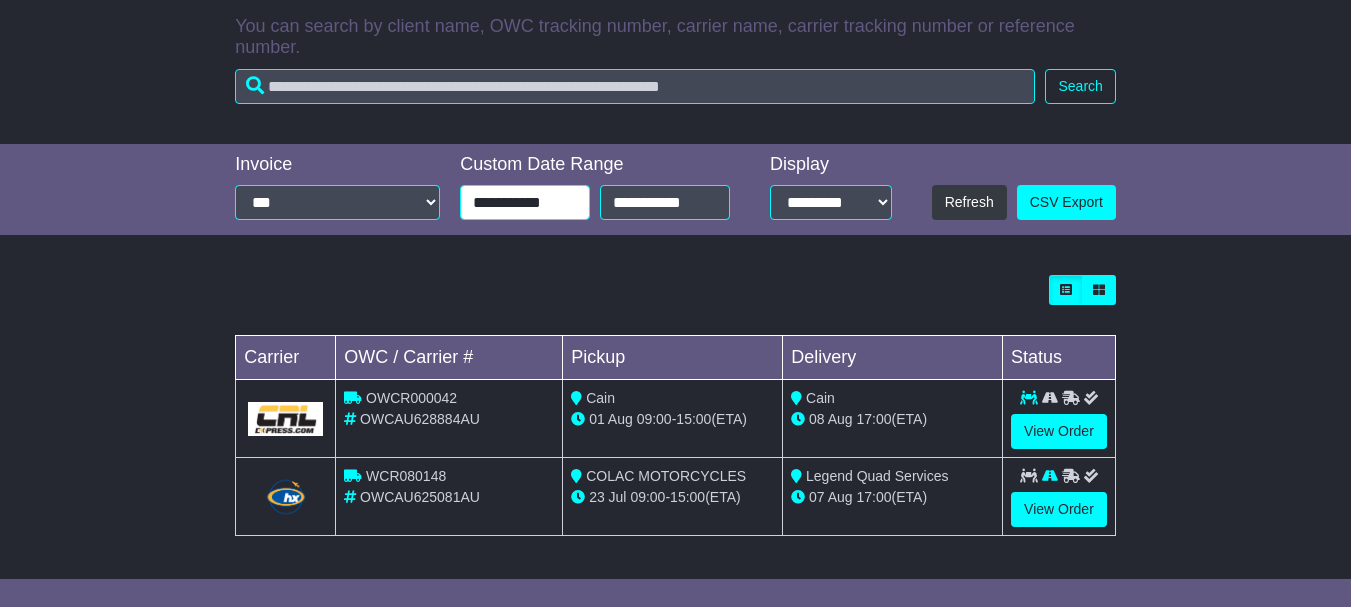 click on "**********" at bounding box center [525, 202] 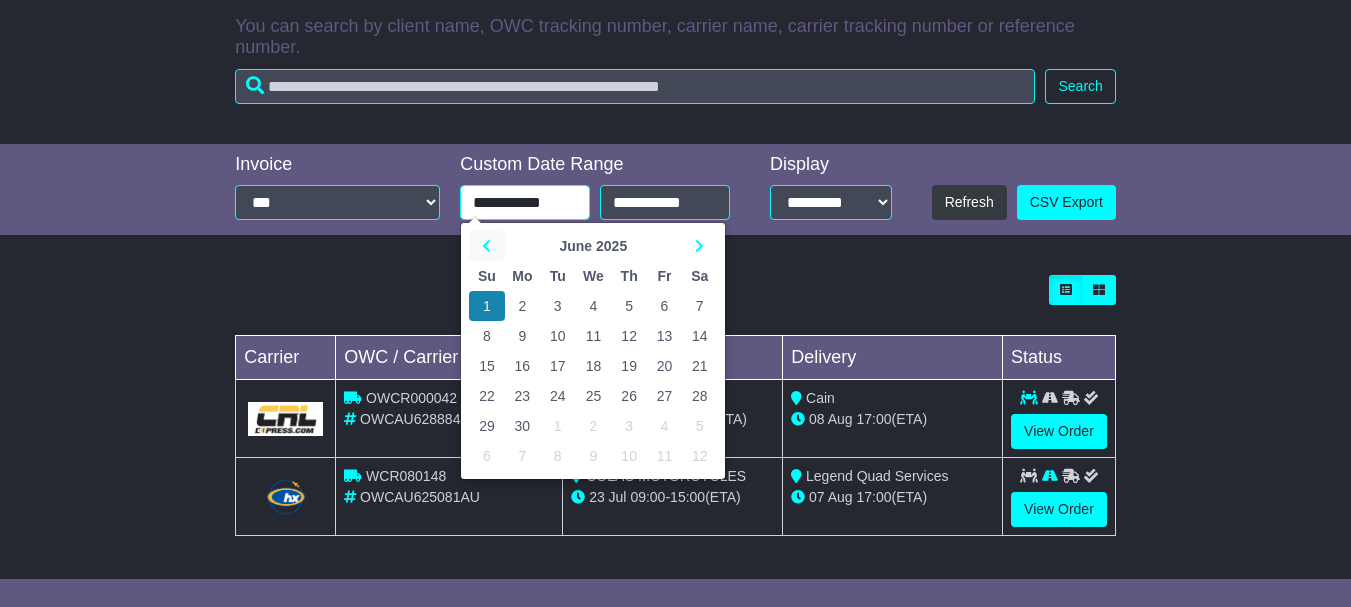 click at bounding box center (486, 246) 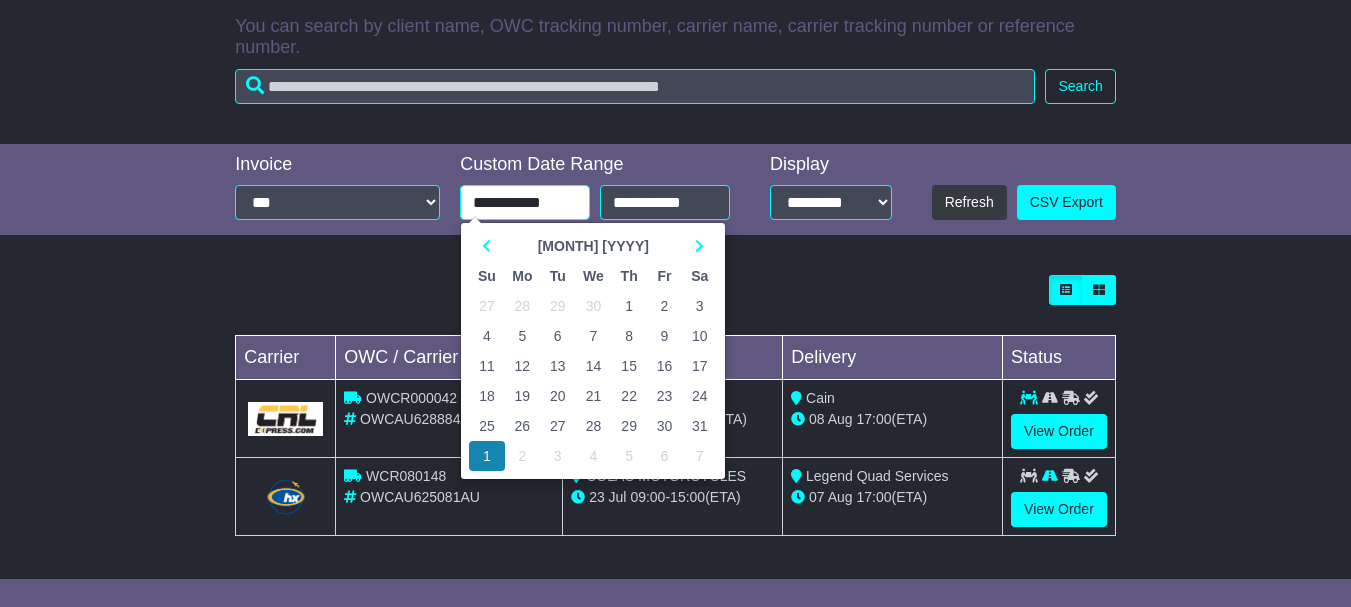 click on "1" at bounding box center (629, 306) 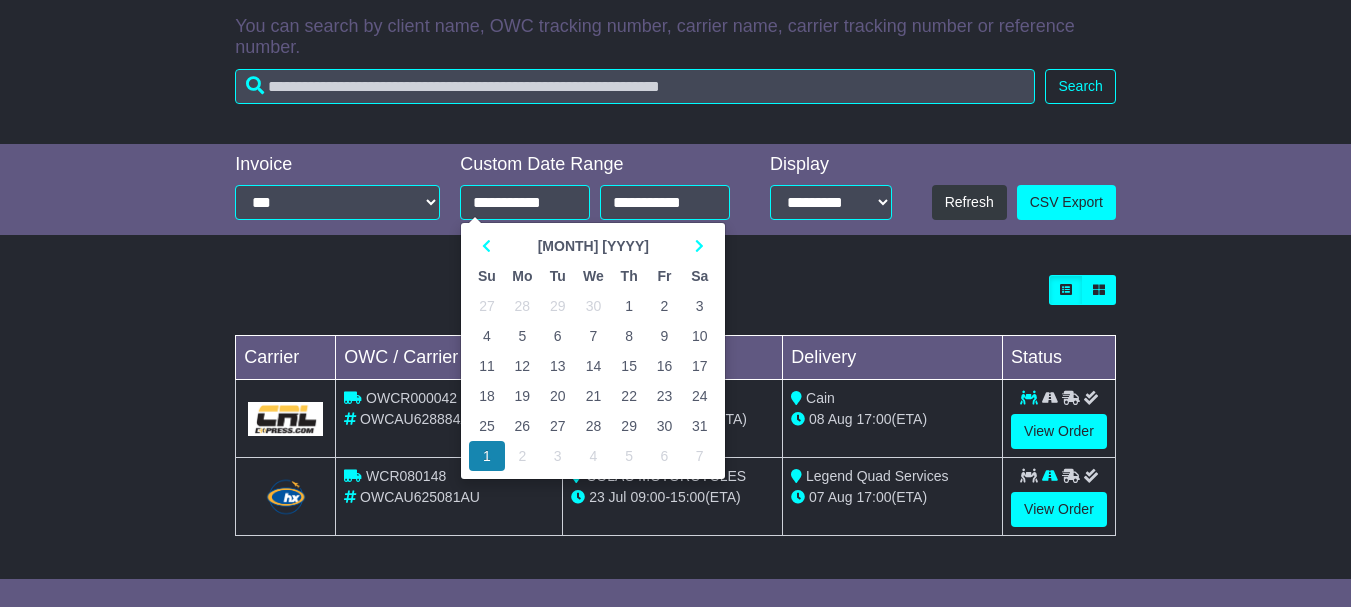 type on "**********" 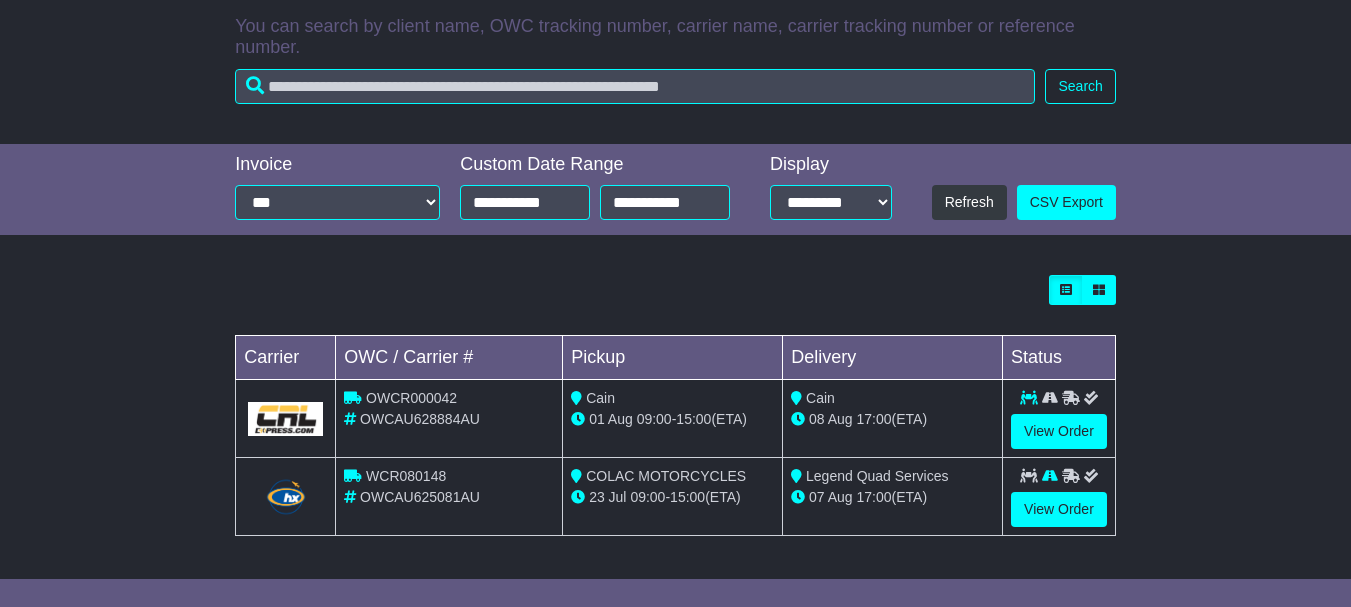 click on "Loading...
No bookings found
Carrier
OWC / Carrier #
Pickup
Delivery
Status
OWCR000042
OWCAU628884AU
Cain
01 Aug 09:00  -  15:00" at bounding box center (675, 416) 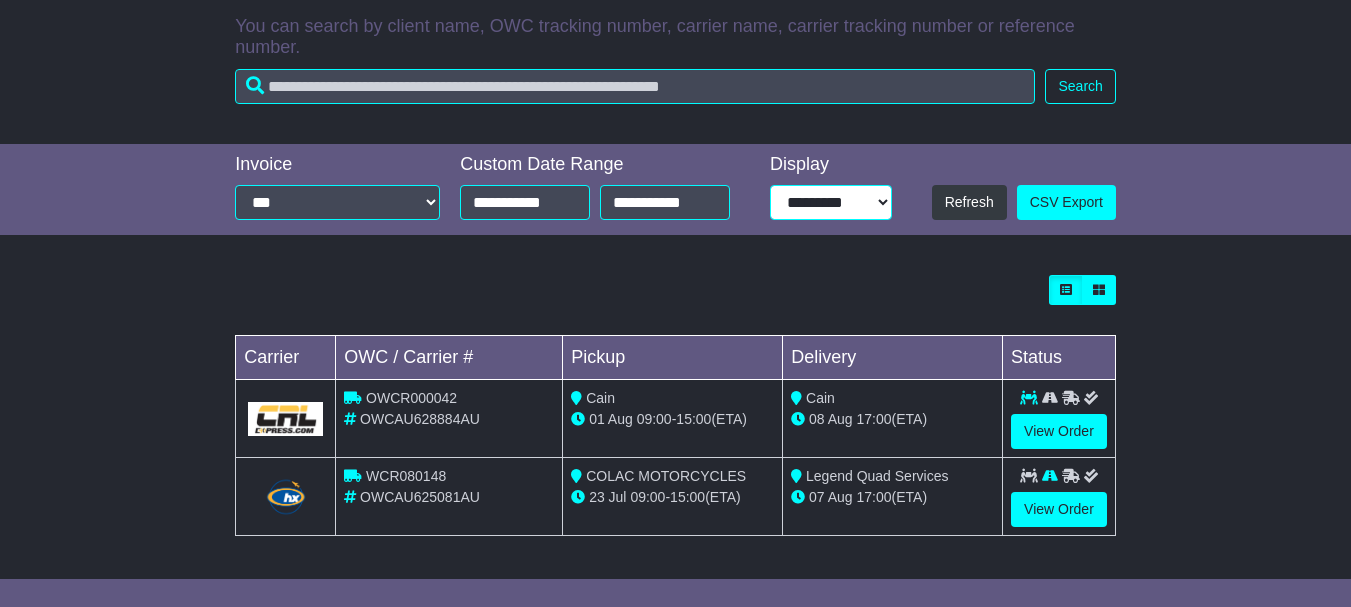 click on "**********" at bounding box center [831, 202] 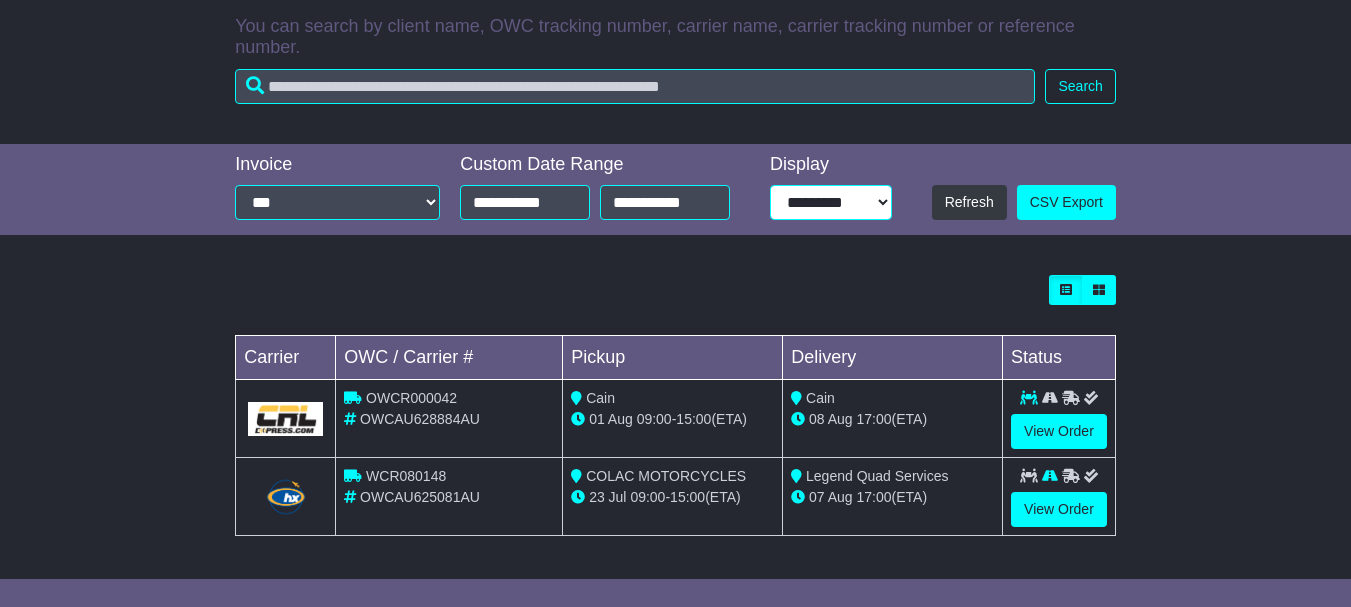 select on "**" 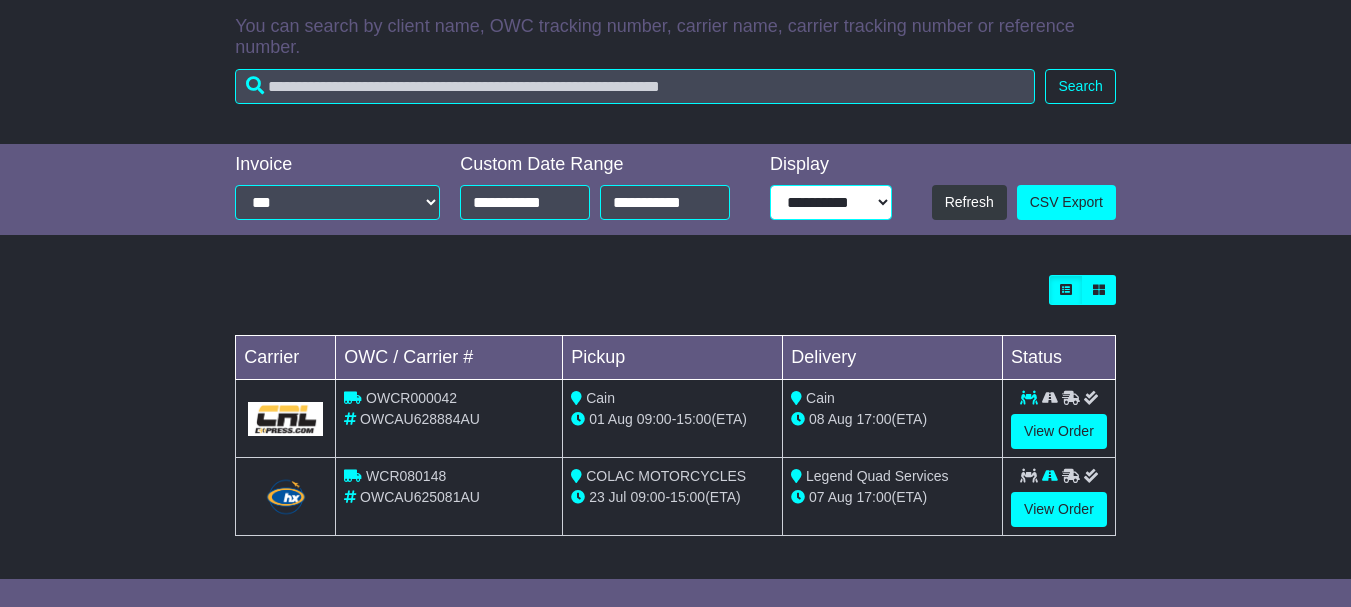 click on "**********" at bounding box center (831, 202) 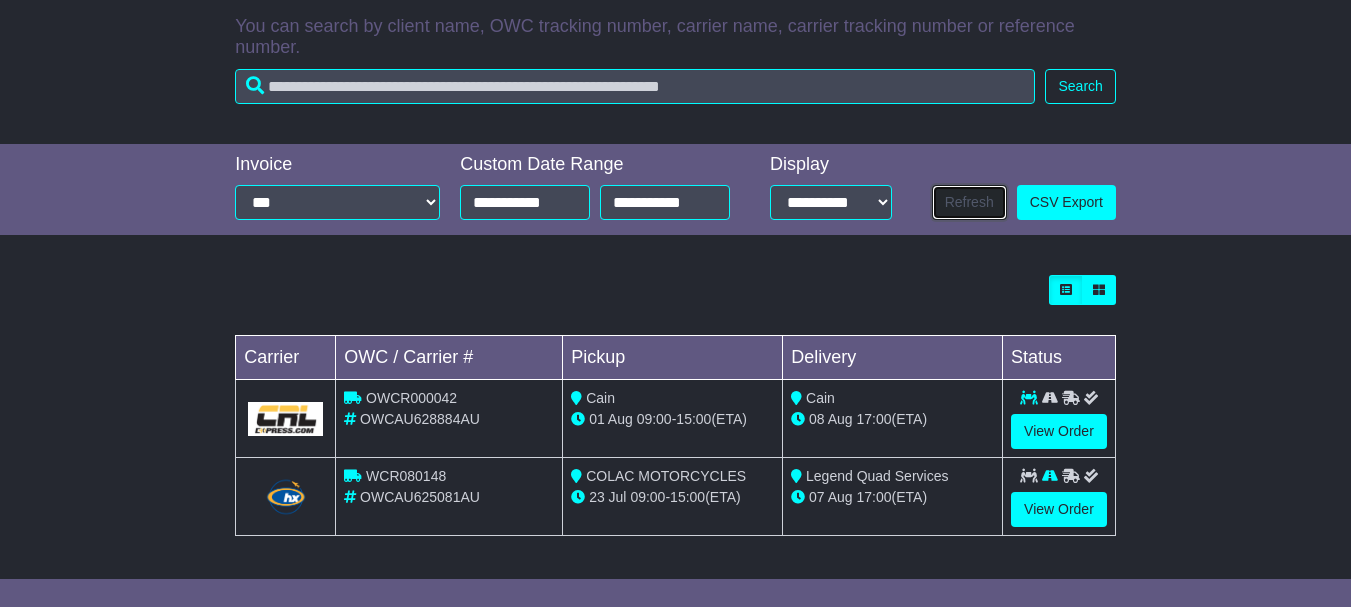 click on "Refresh" at bounding box center [969, 202] 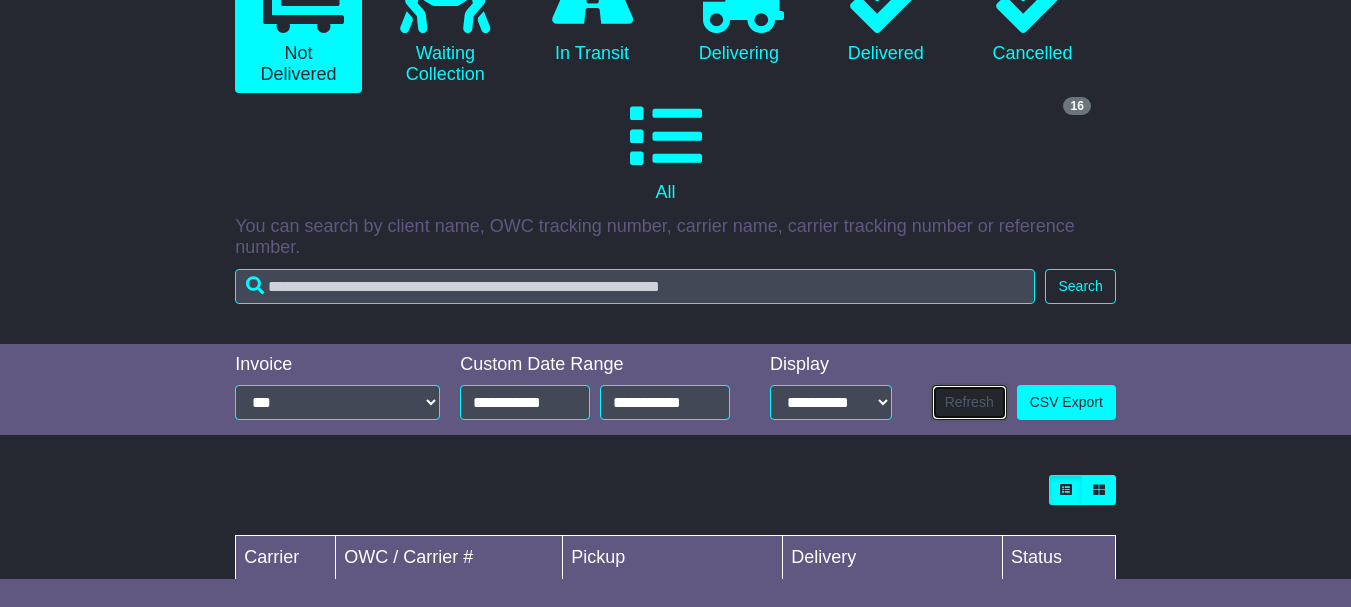 scroll, scrollTop: 454, scrollLeft: 0, axis: vertical 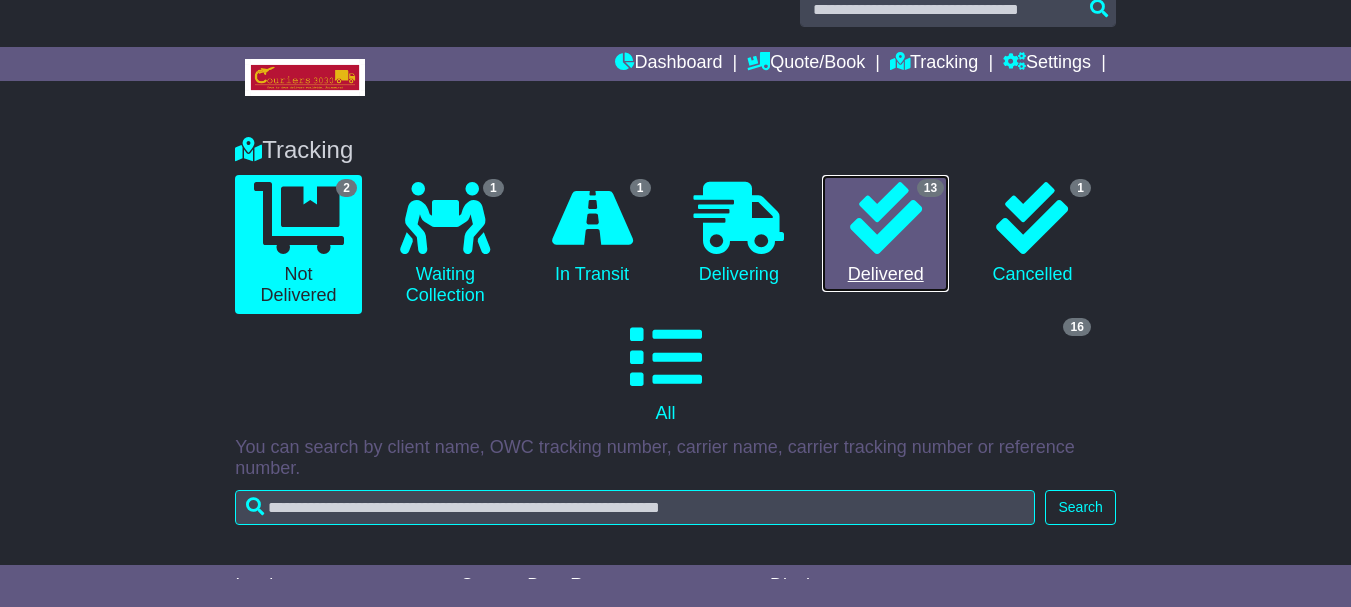 click on "13
Delivered" at bounding box center (885, 234) 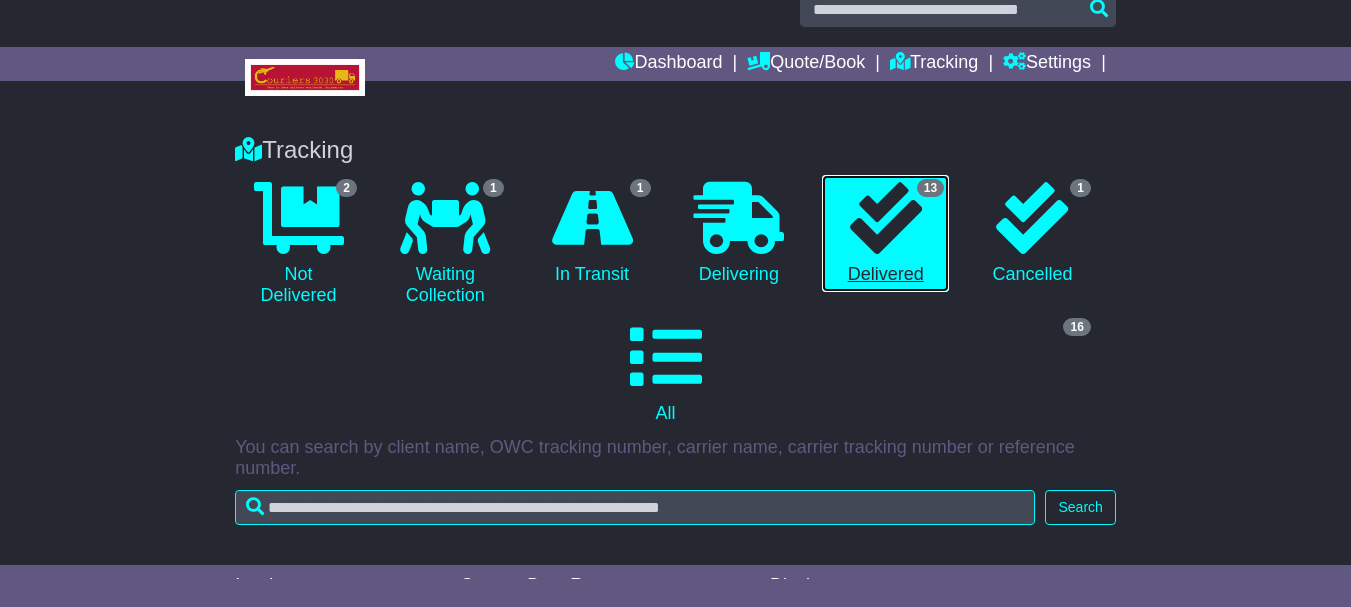 click on "13
Delivered" at bounding box center (885, 234) 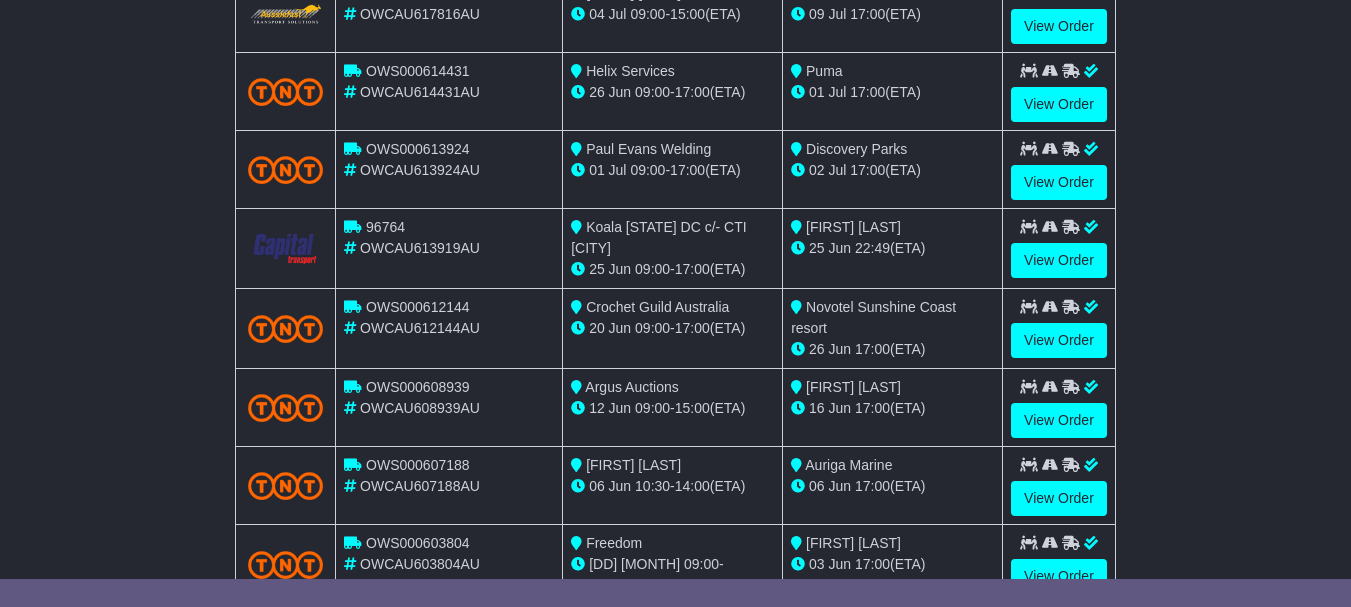 scroll, scrollTop: 1316, scrollLeft: 0, axis: vertical 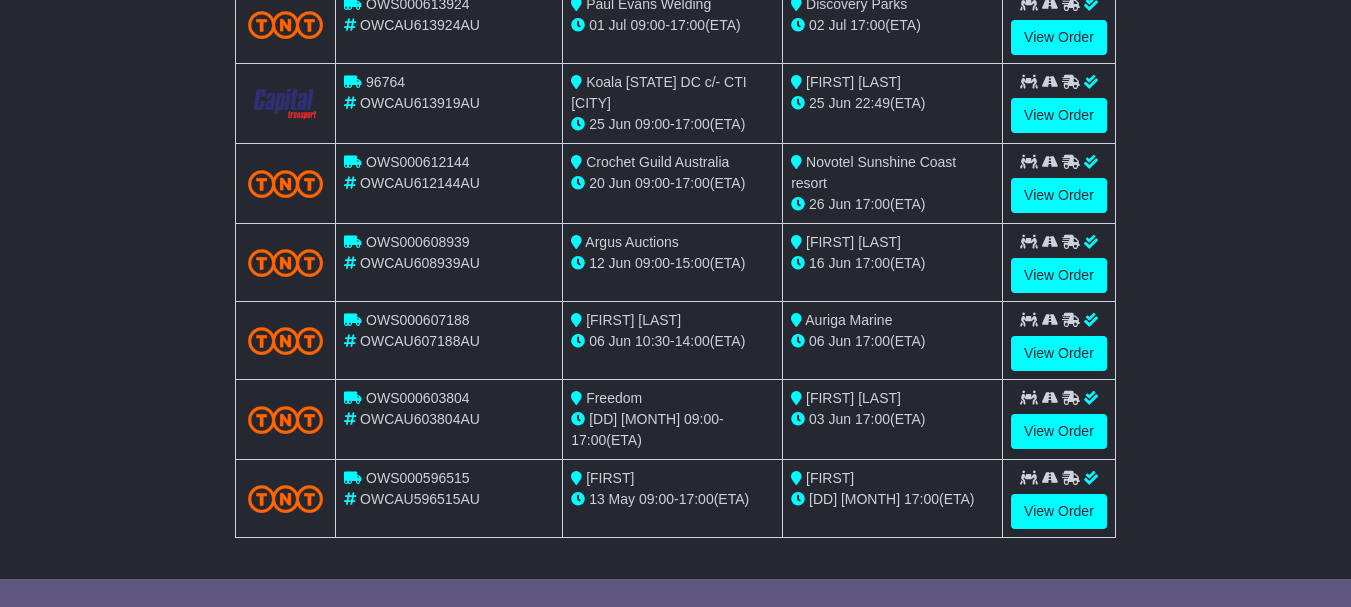 click on "Loading...
No bookings found
Carrier
OWC / Carrier #
Pickup
Delivery
Status
WRD626170
OWCAU626170AU
Creative Hearts Group" at bounding box center (675, -14) 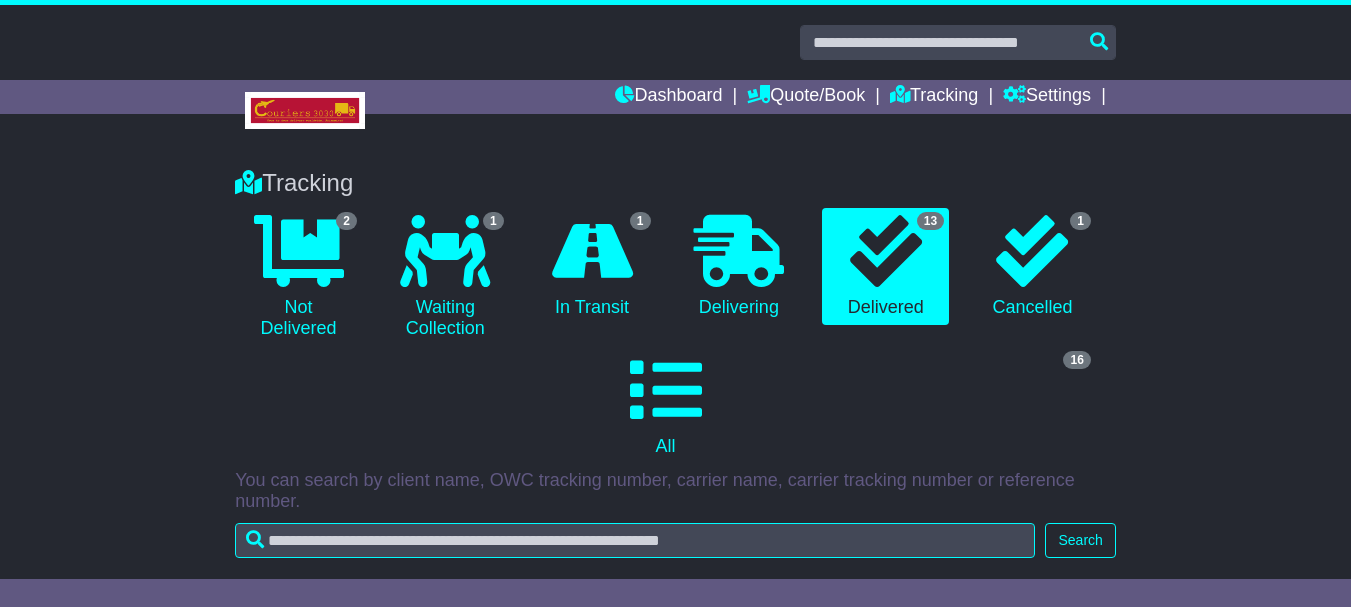 scroll, scrollTop: 1017, scrollLeft: 0, axis: vertical 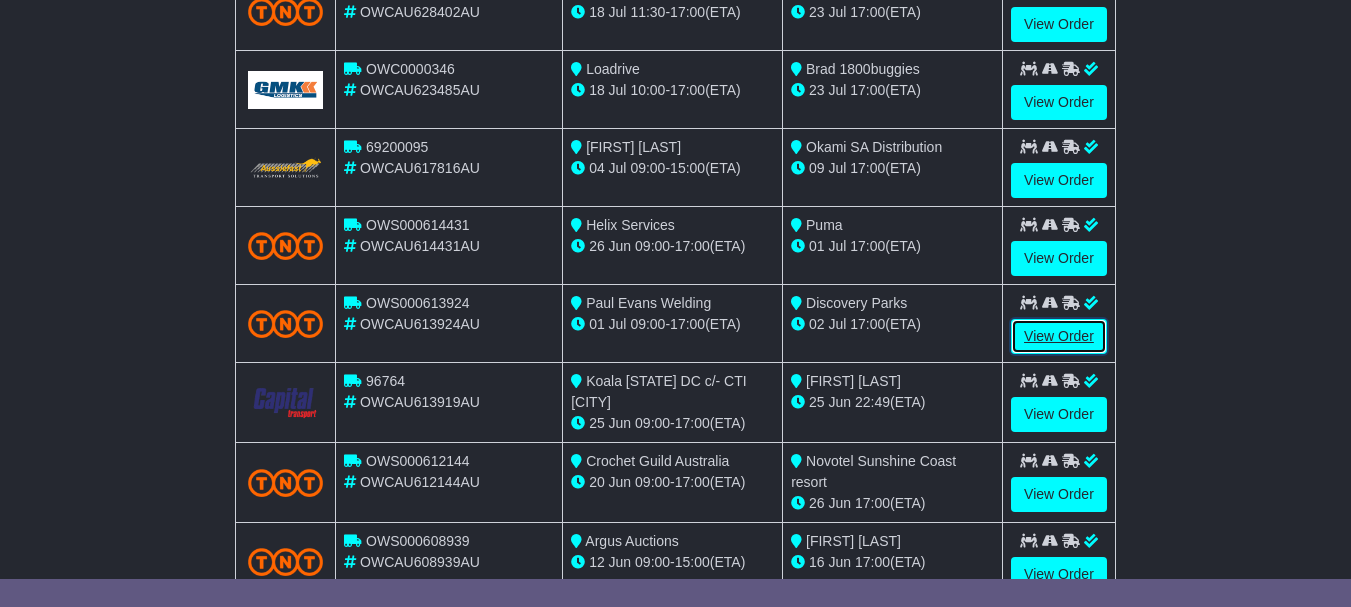 click on "View Order" at bounding box center [1059, 336] 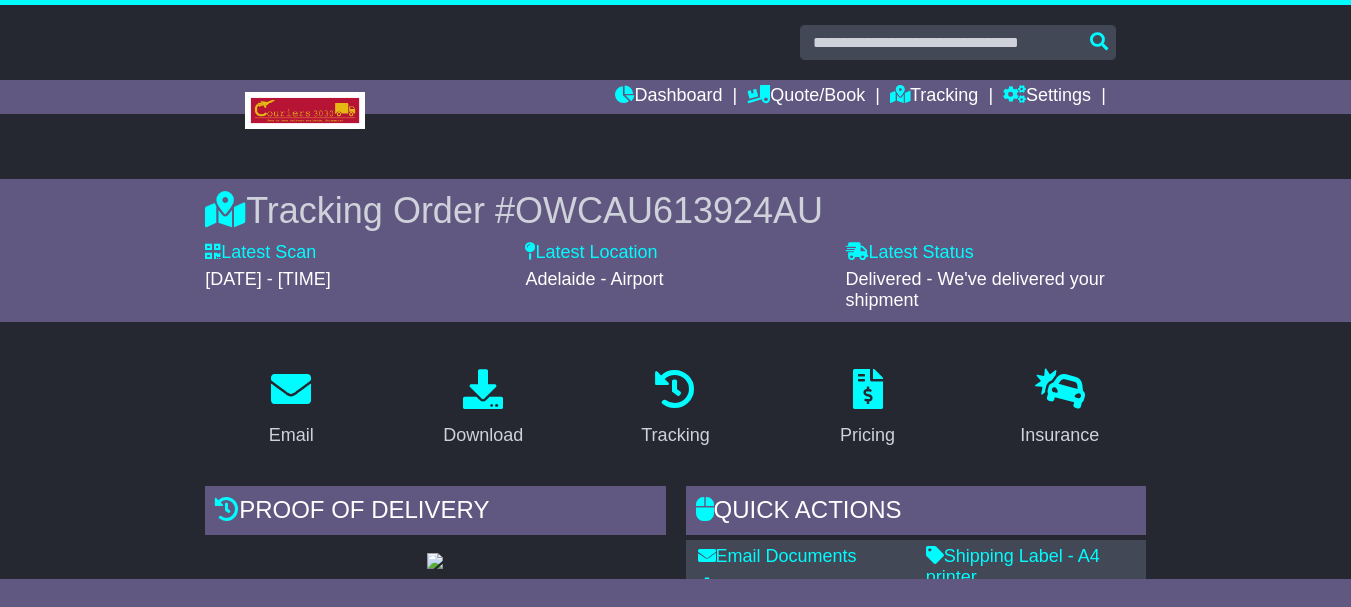 scroll, scrollTop: 0, scrollLeft: 0, axis: both 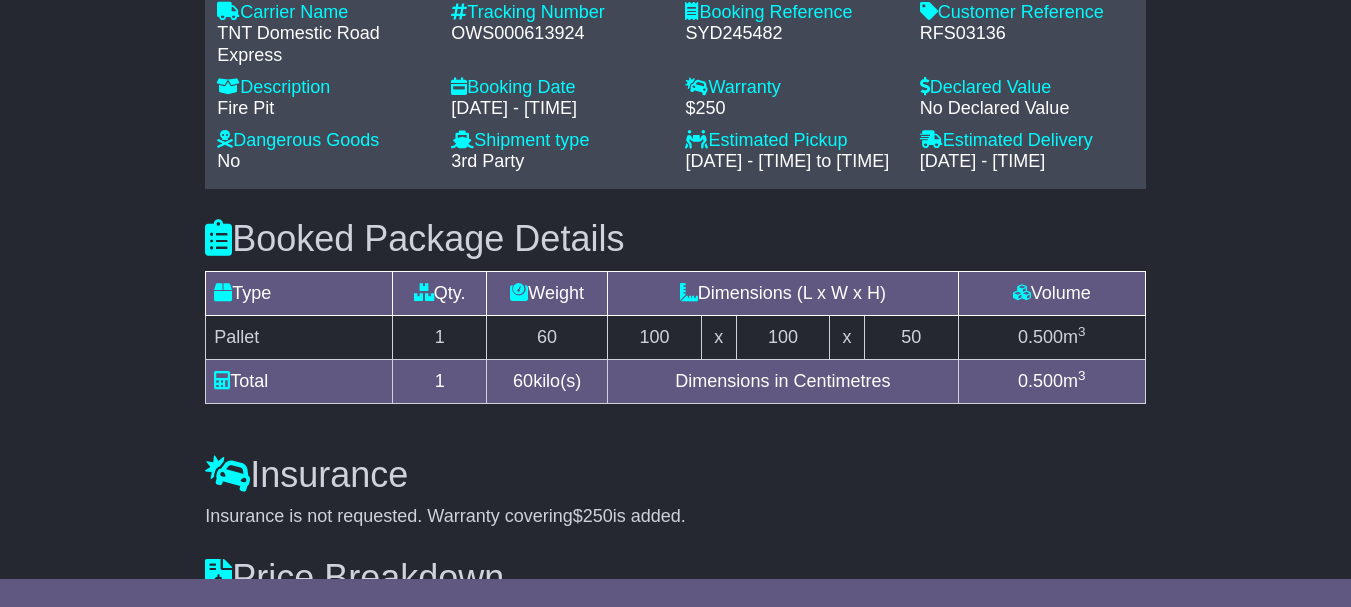click on "RFS03136" at bounding box center [1027, 34] 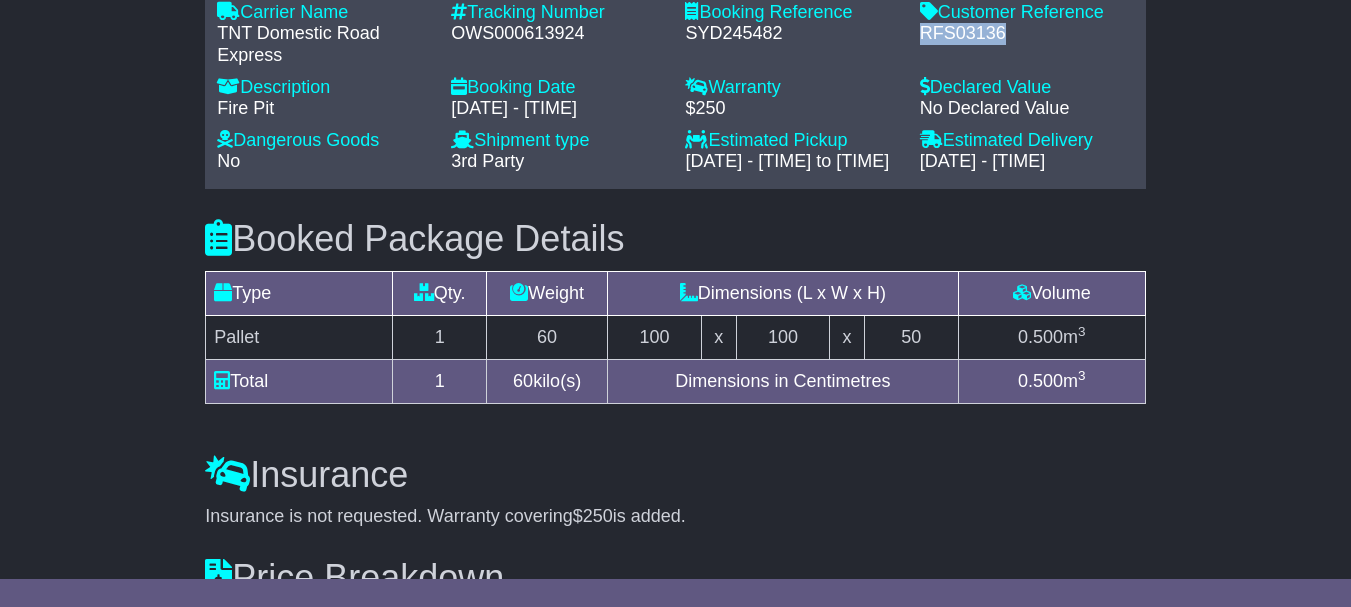 click on "RFS03136" at bounding box center [1027, 34] 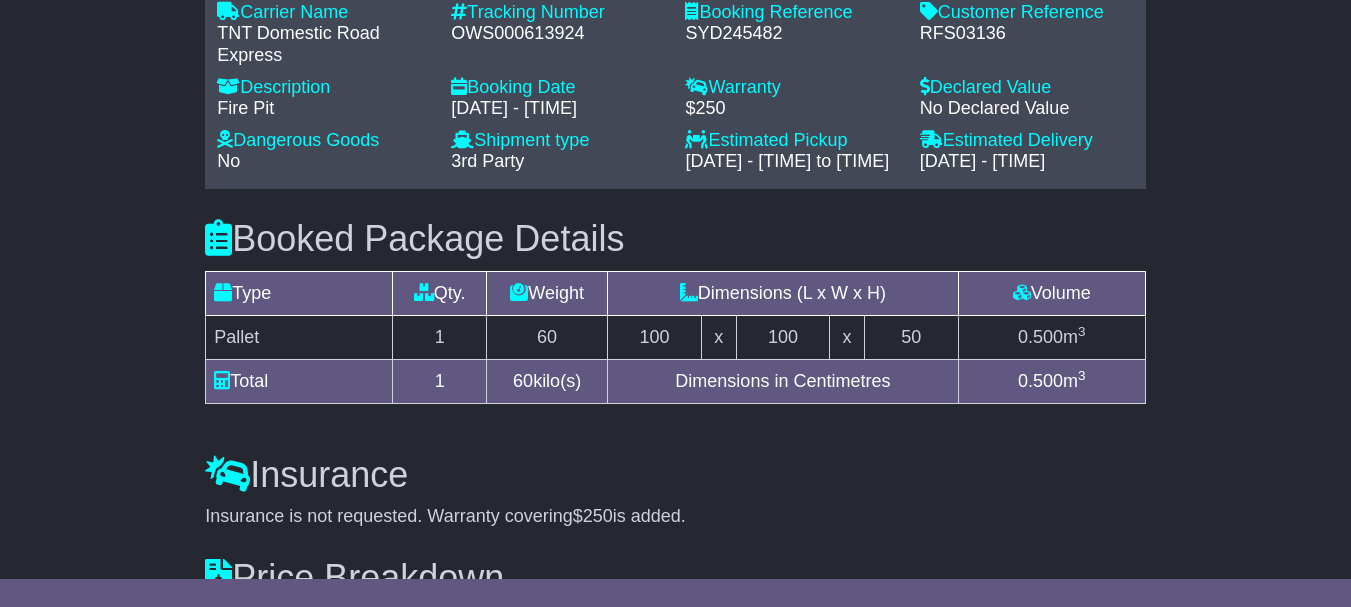 click on "Email
Download
Tracking
Pricing
Insurance" at bounding box center (675, -32) 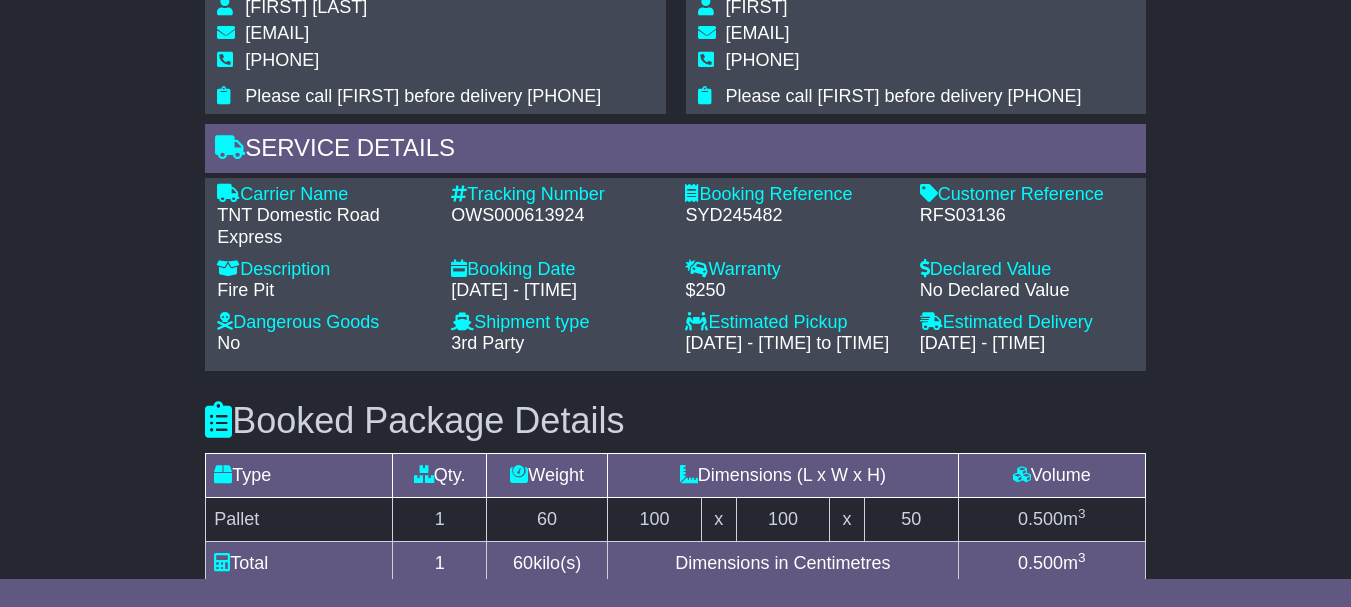 scroll, scrollTop: 1113, scrollLeft: 0, axis: vertical 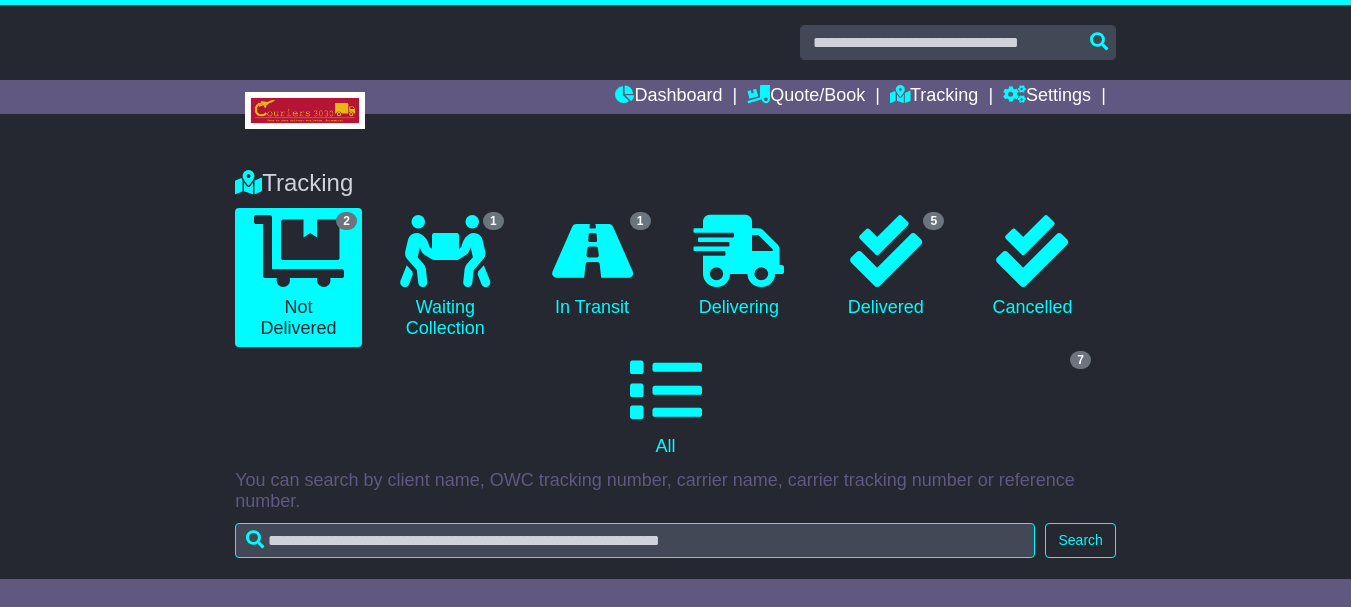 select on "**" 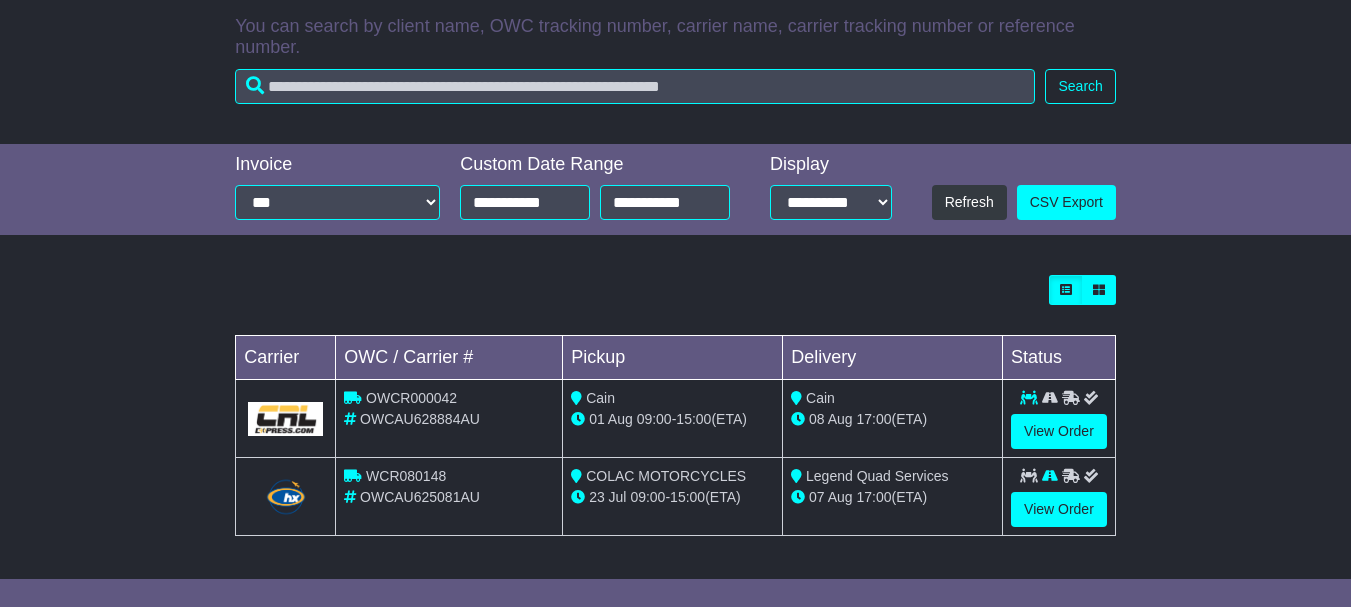 scroll, scrollTop: 0, scrollLeft: 0, axis: both 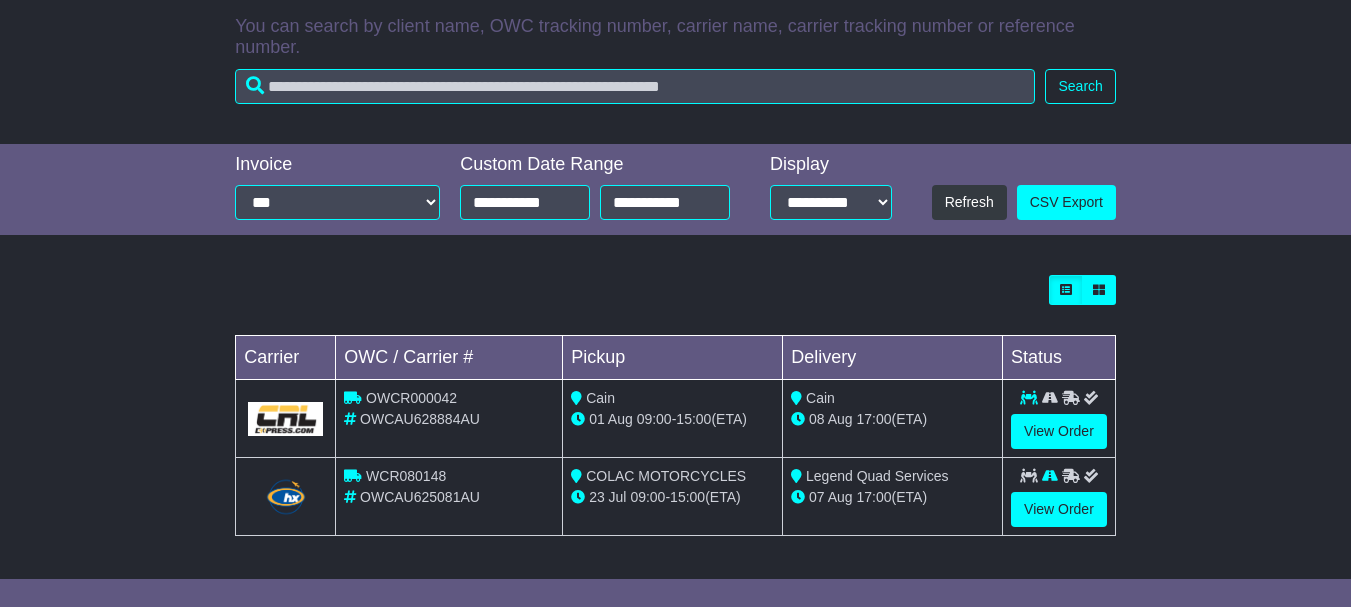 click on "**********" at bounding box center [675, 190] 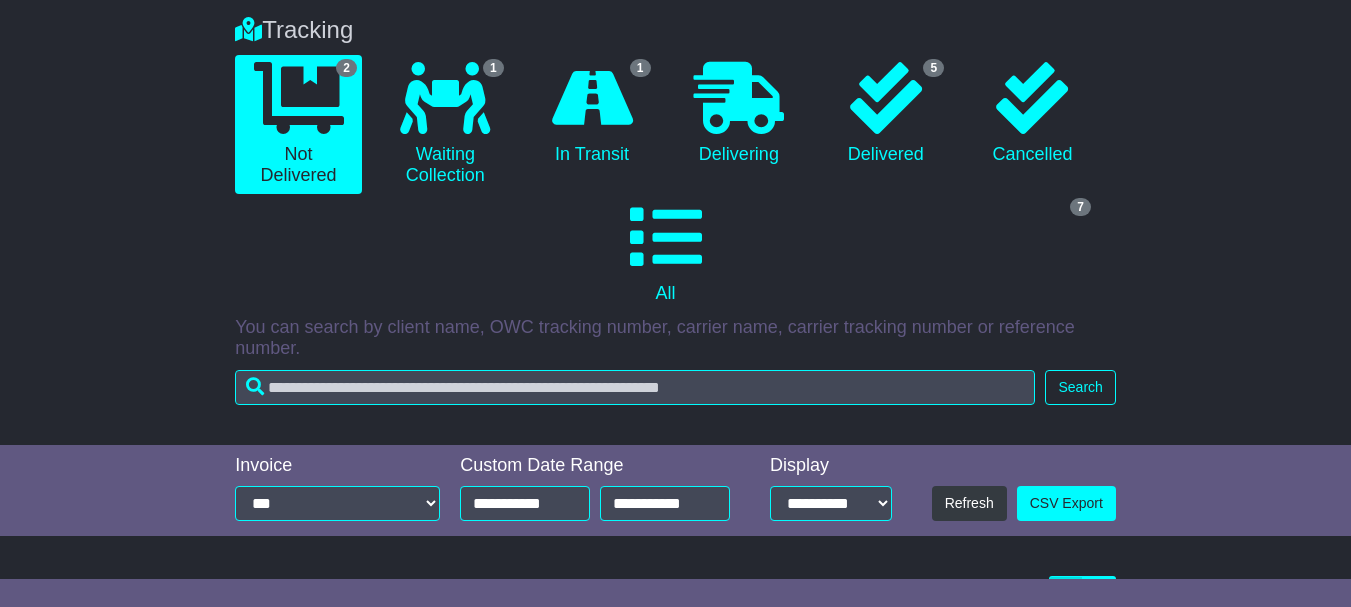 scroll, scrollTop: 141, scrollLeft: 0, axis: vertical 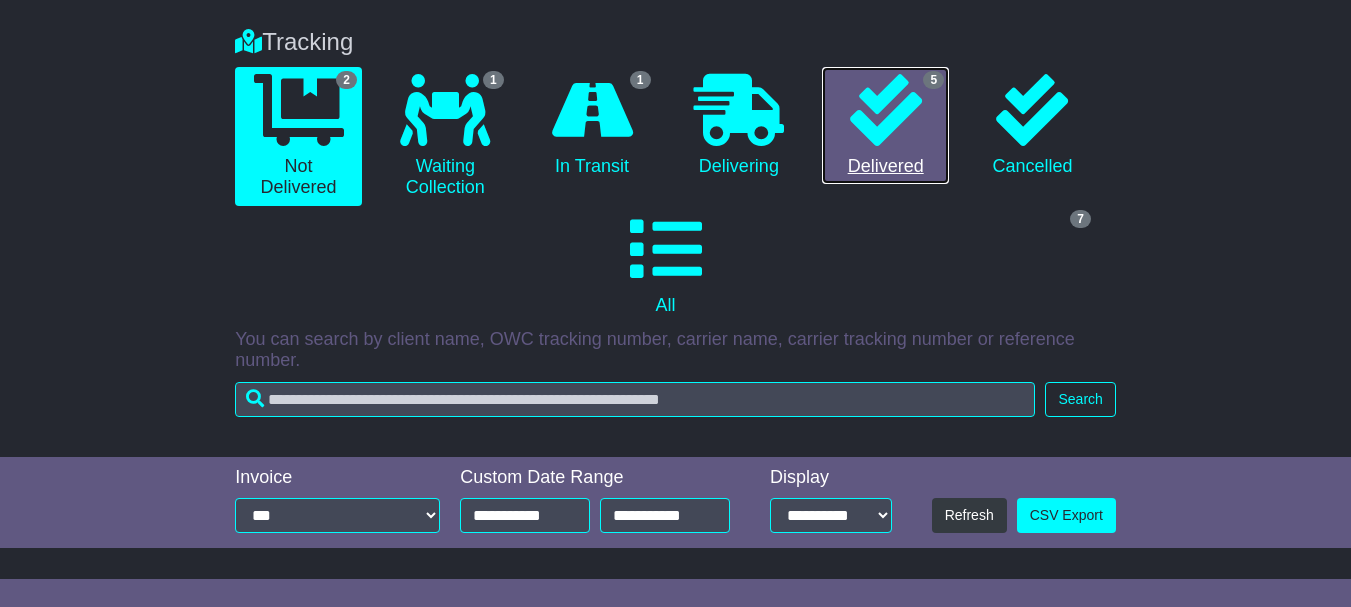 click on "5
Delivered" at bounding box center (885, 126) 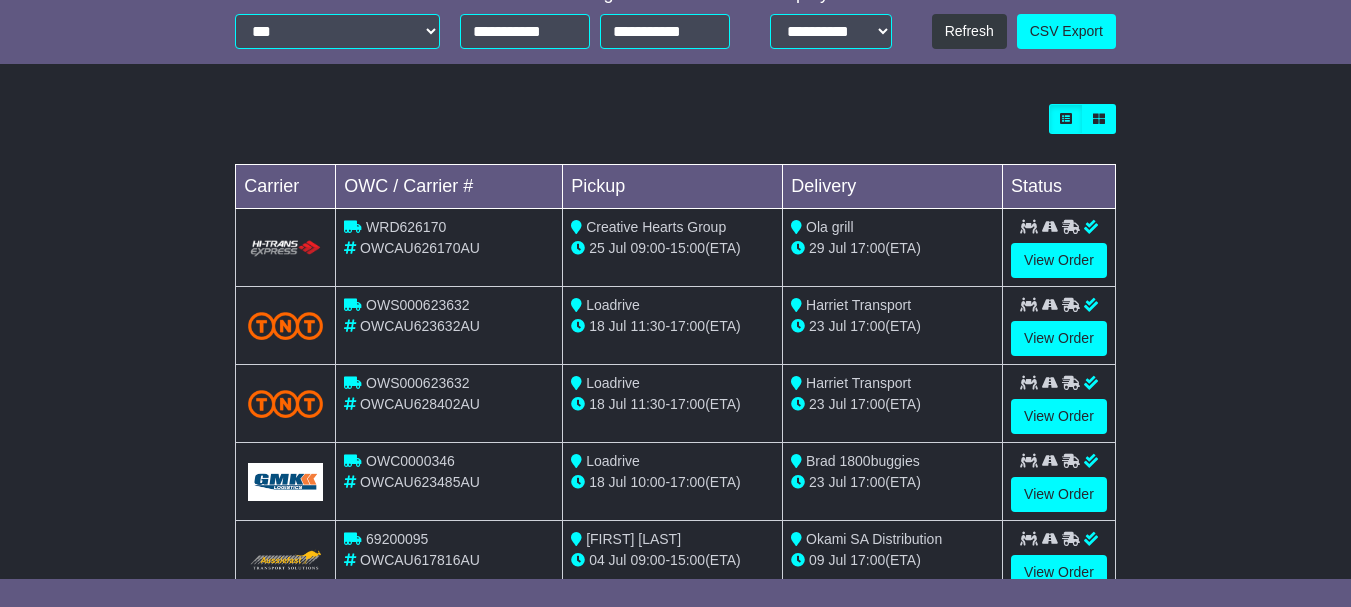 scroll, scrollTop: 688, scrollLeft: 0, axis: vertical 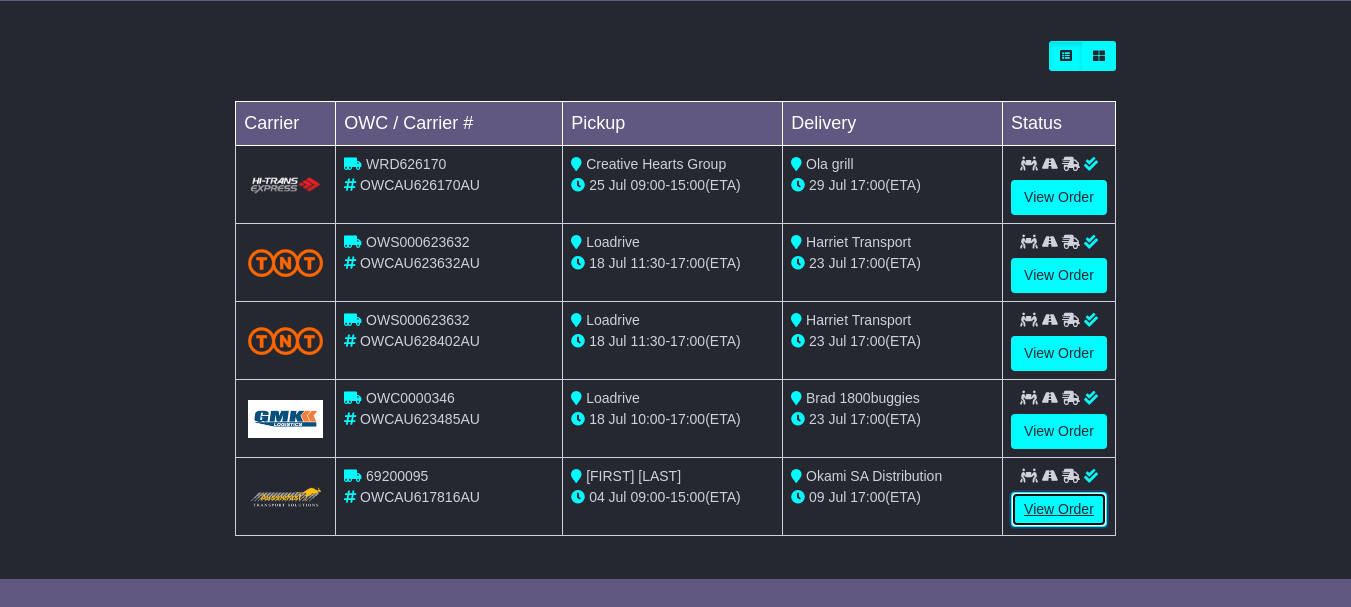 click on "View Order" at bounding box center (1059, 509) 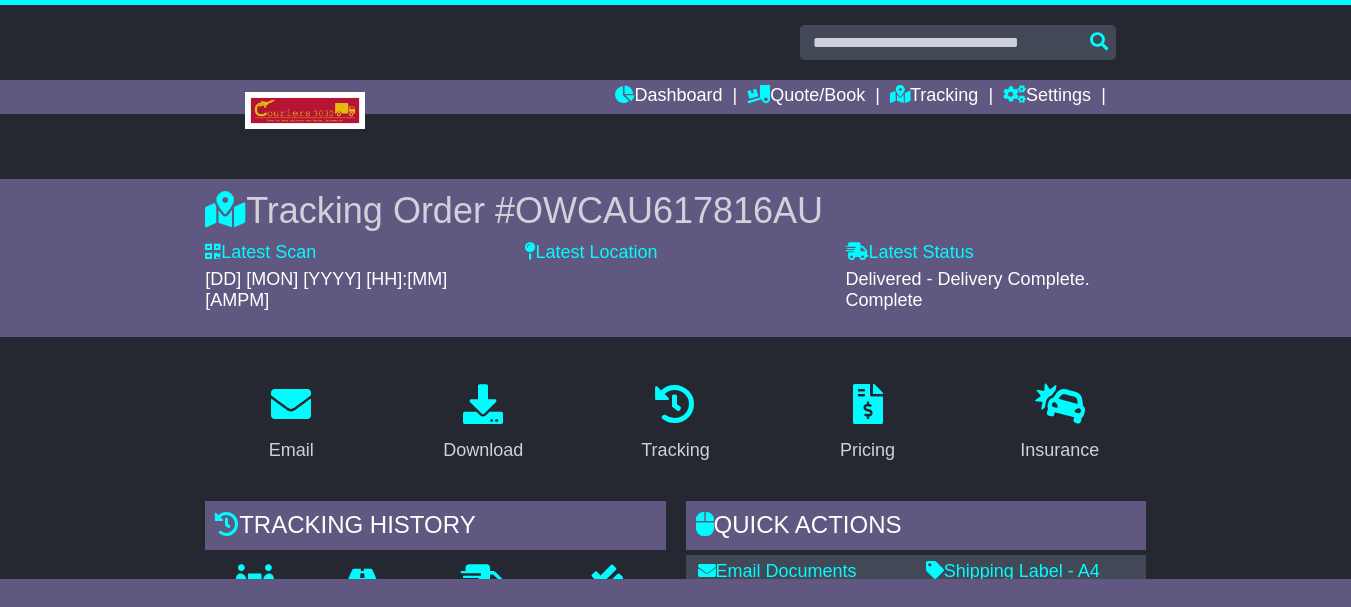 scroll, scrollTop: 0, scrollLeft: 0, axis: both 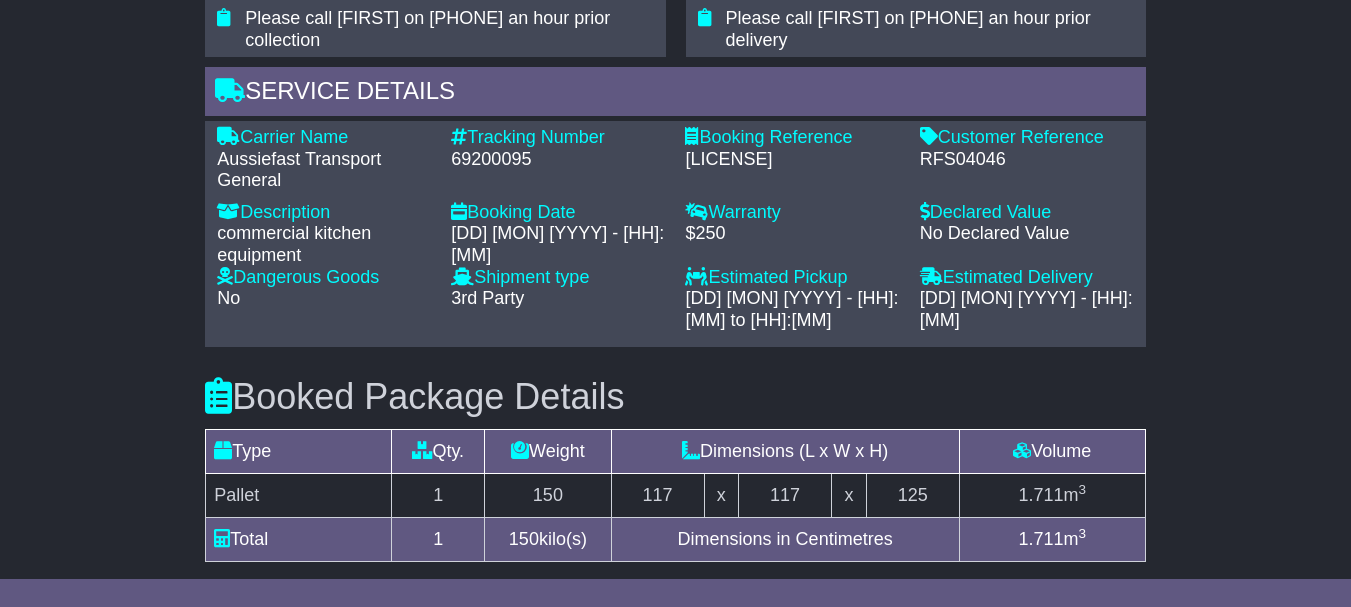 drag, startPoint x: 1355, startPoint y: 151, endPoint x: 1365, endPoint y: 446, distance: 295.16943 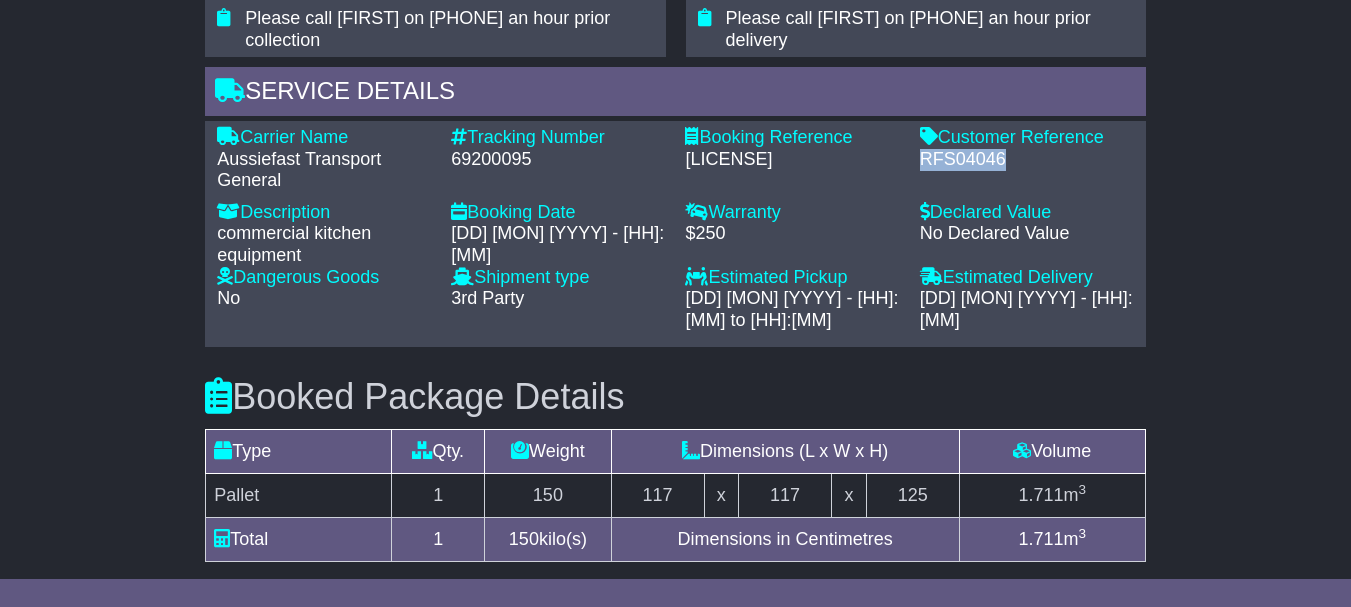 click on "RFS04046" at bounding box center [1027, 160] 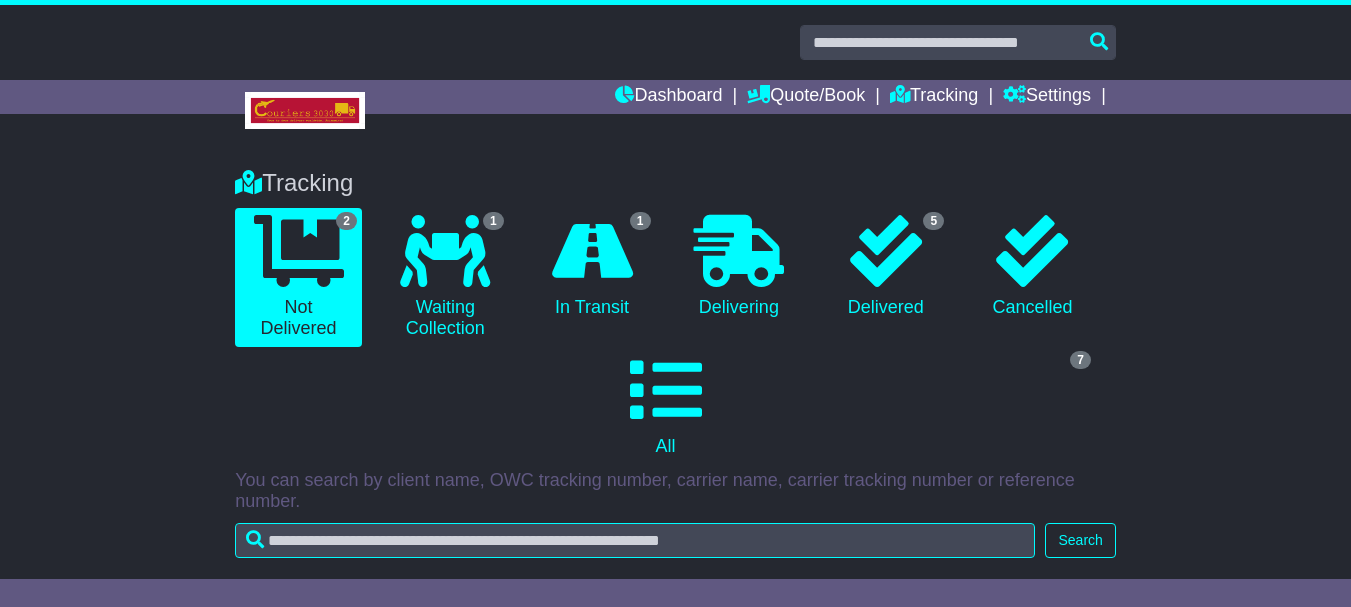 select on "**" 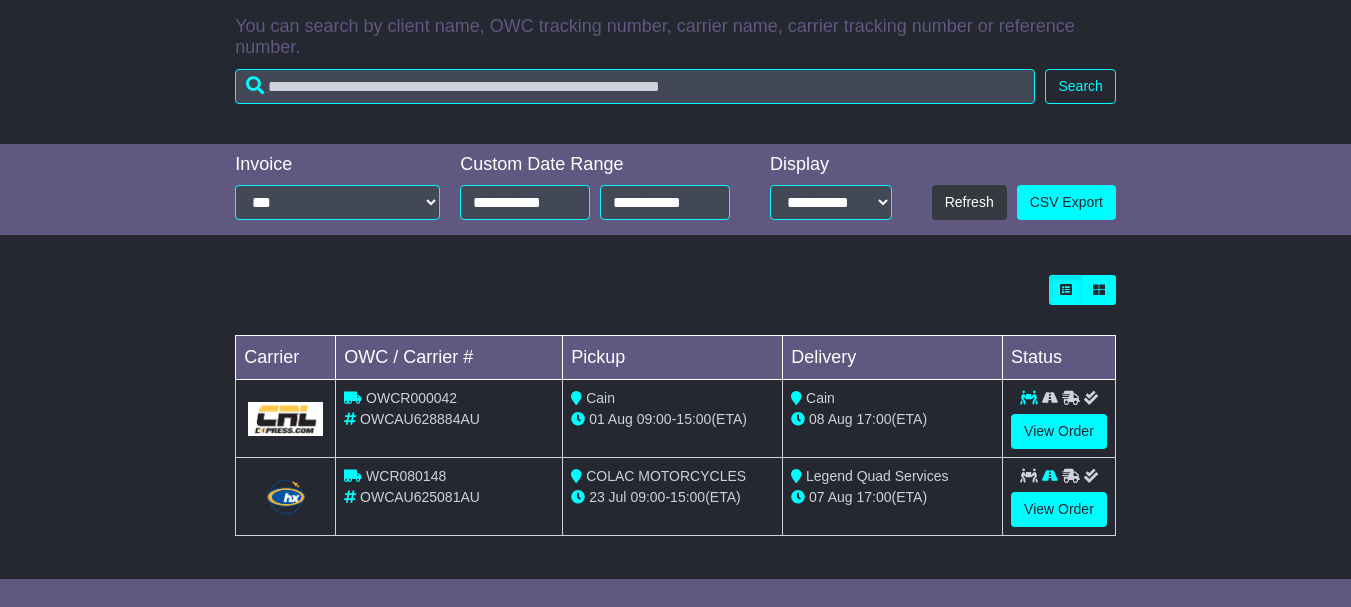 scroll, scrollTop: 0, scrollLeft: 0, axis: both 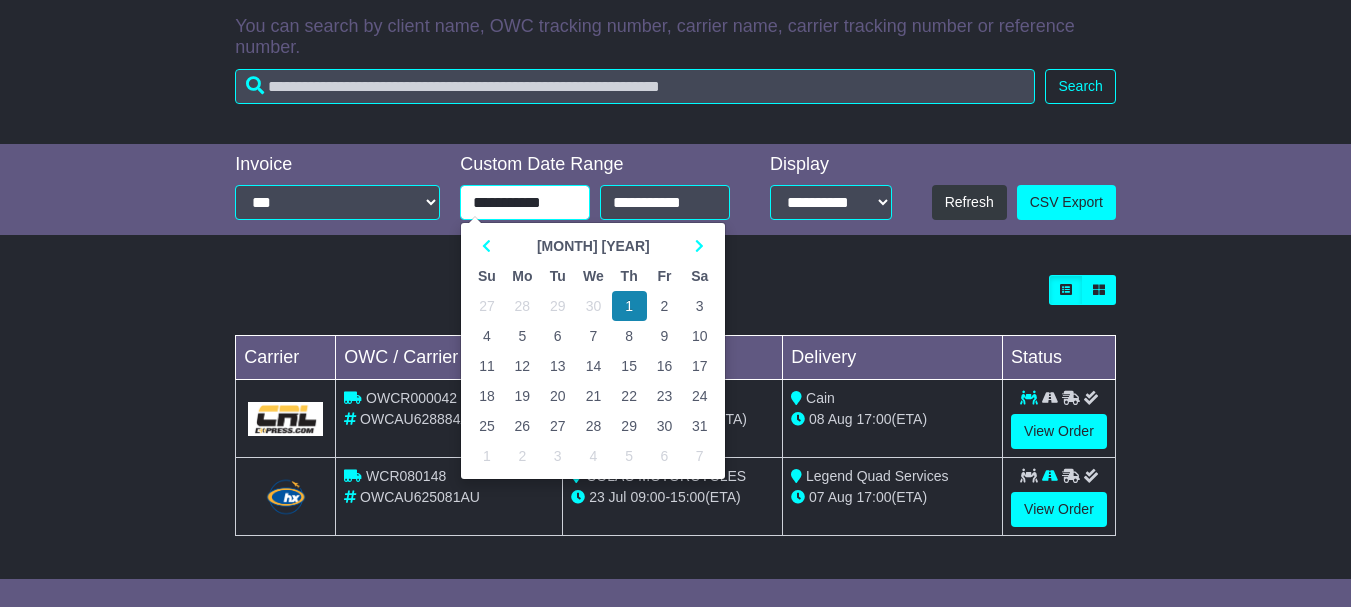 click on "**********" at bounding box center [525, 202] 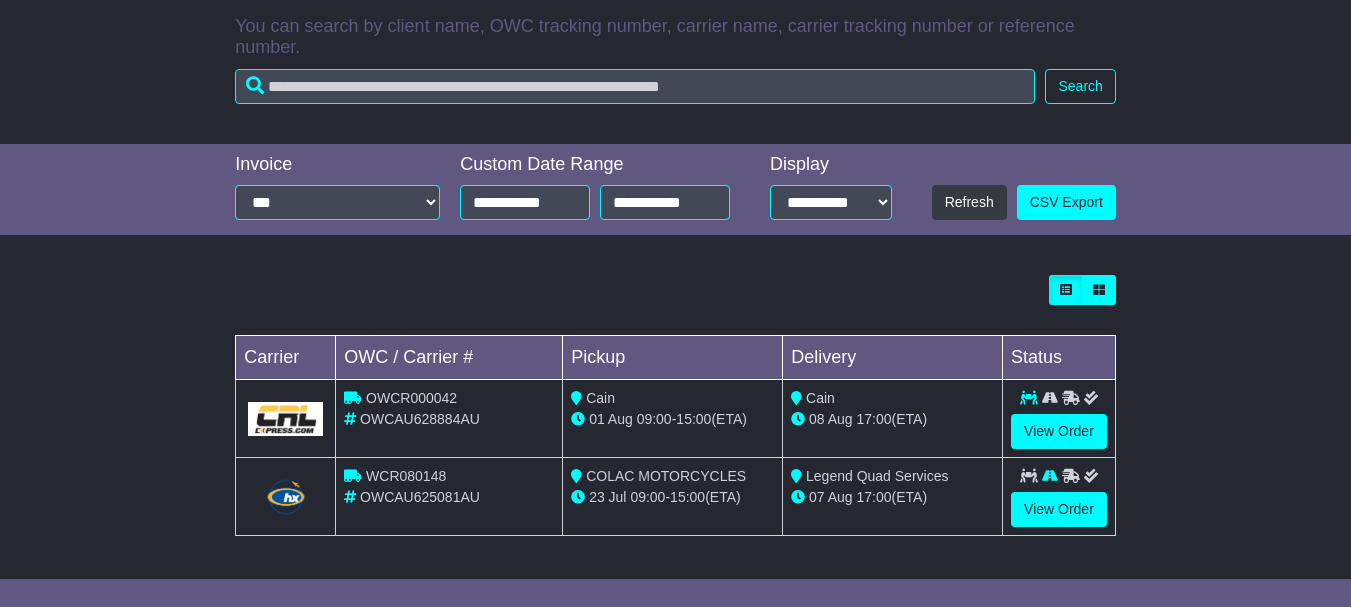 click at bounding box center (675, 290) 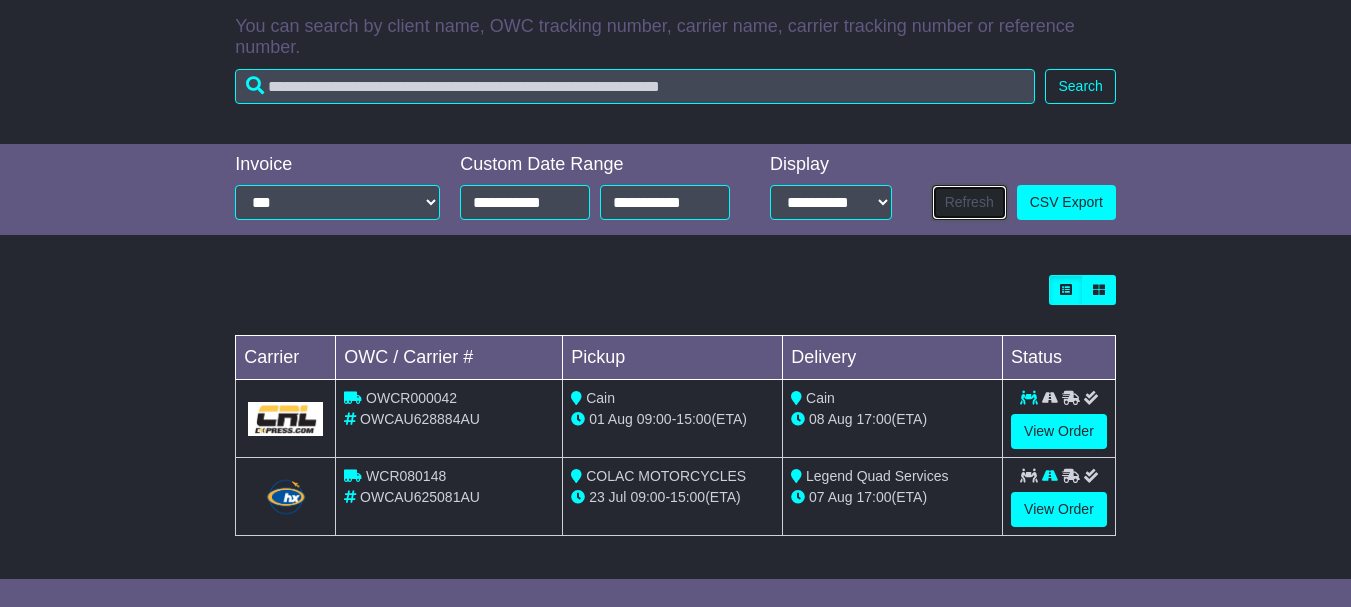 click on "Refresh" at bounding box center (969, 202) 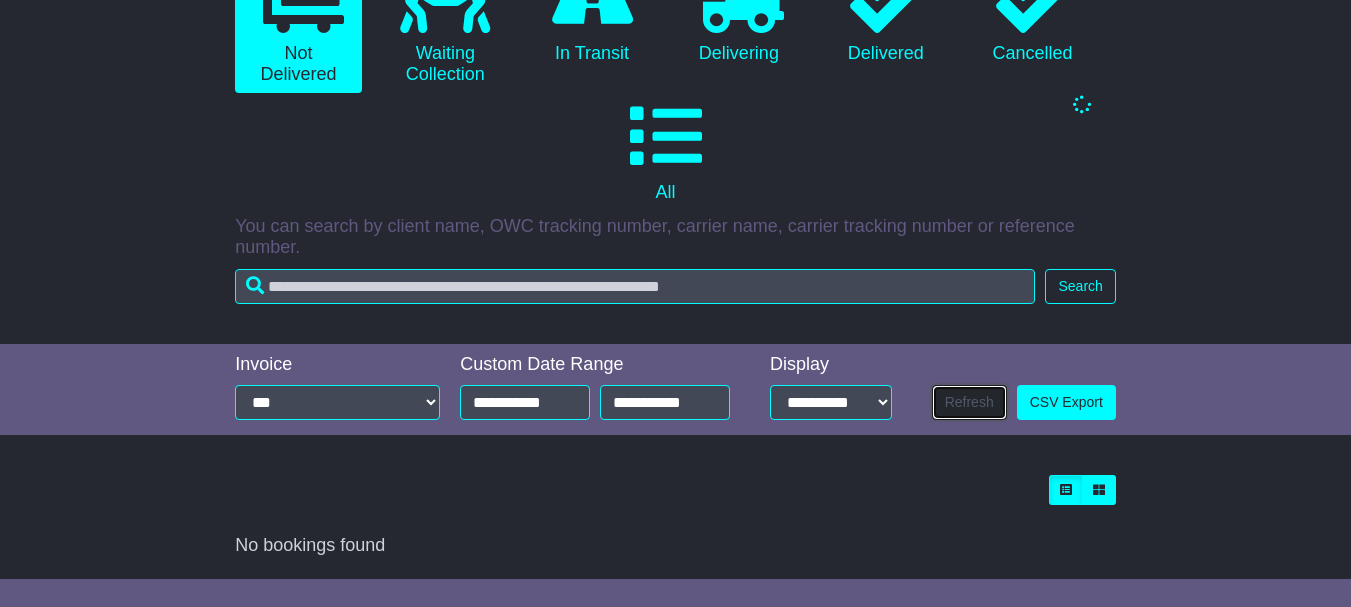 scroll, scrollTop: 454, scrollLeft: 0, axis: vertical 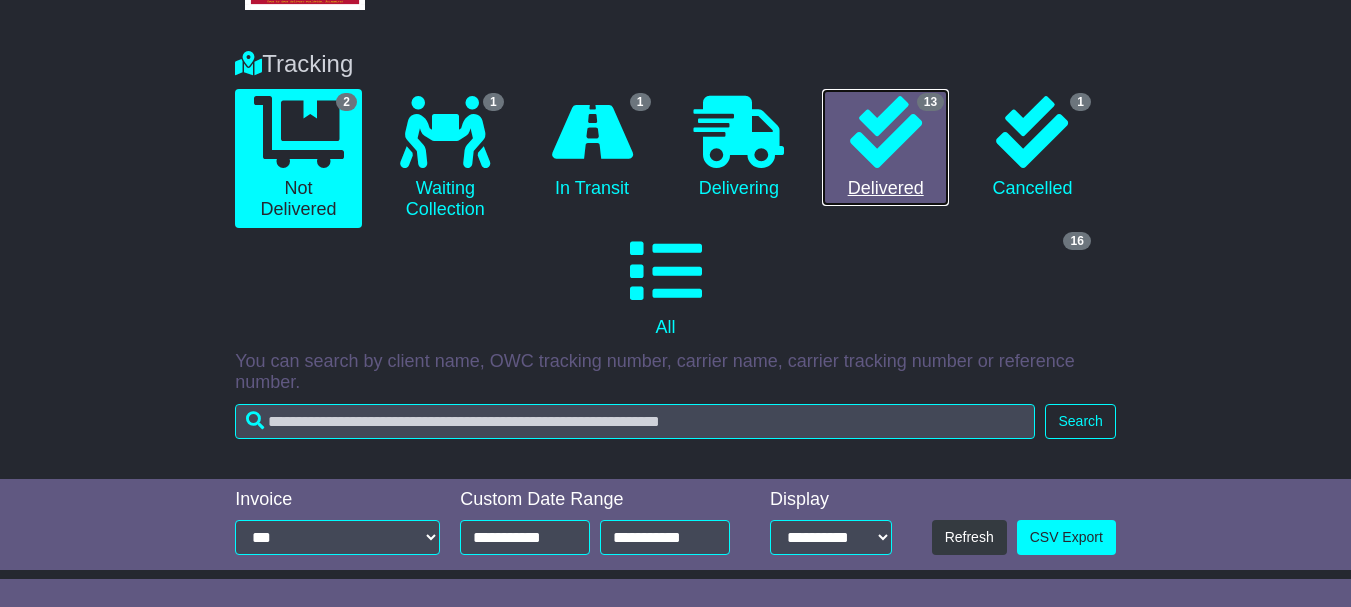 click on "13
Delivered" at bounding box center (885, 148) 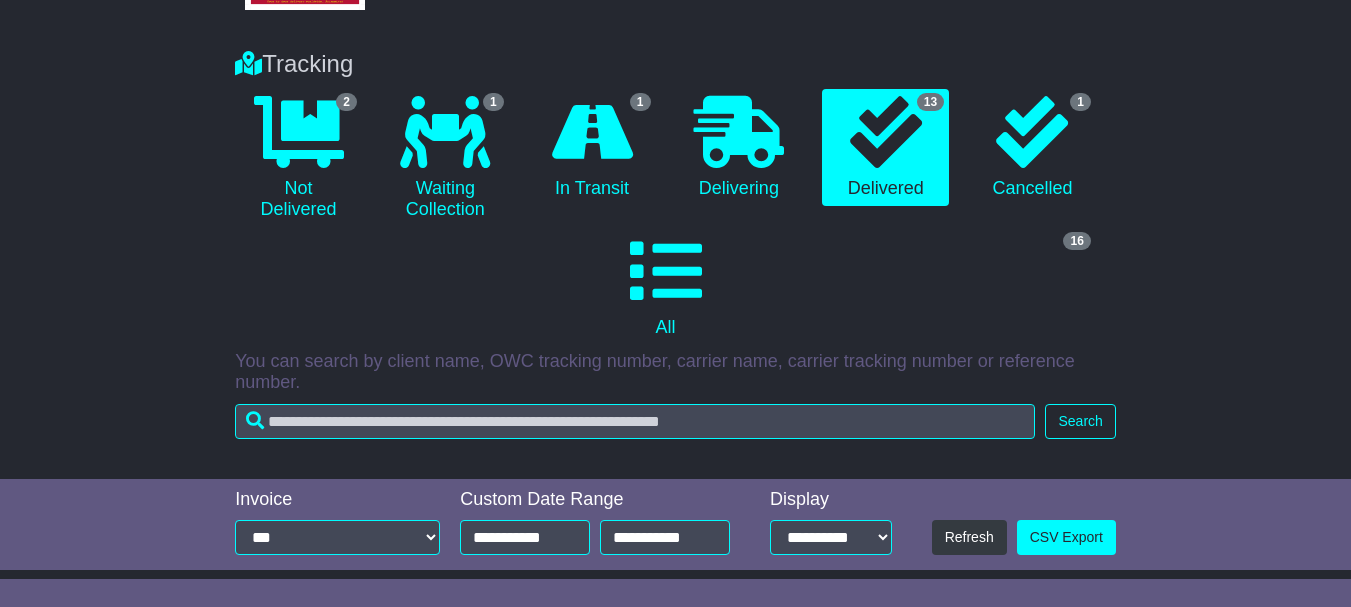 click on "Tracking
2
Not Delivered
1
Waiting Collection
1
In Transit
0 Delivering 1" at bounding box center [675, 254] 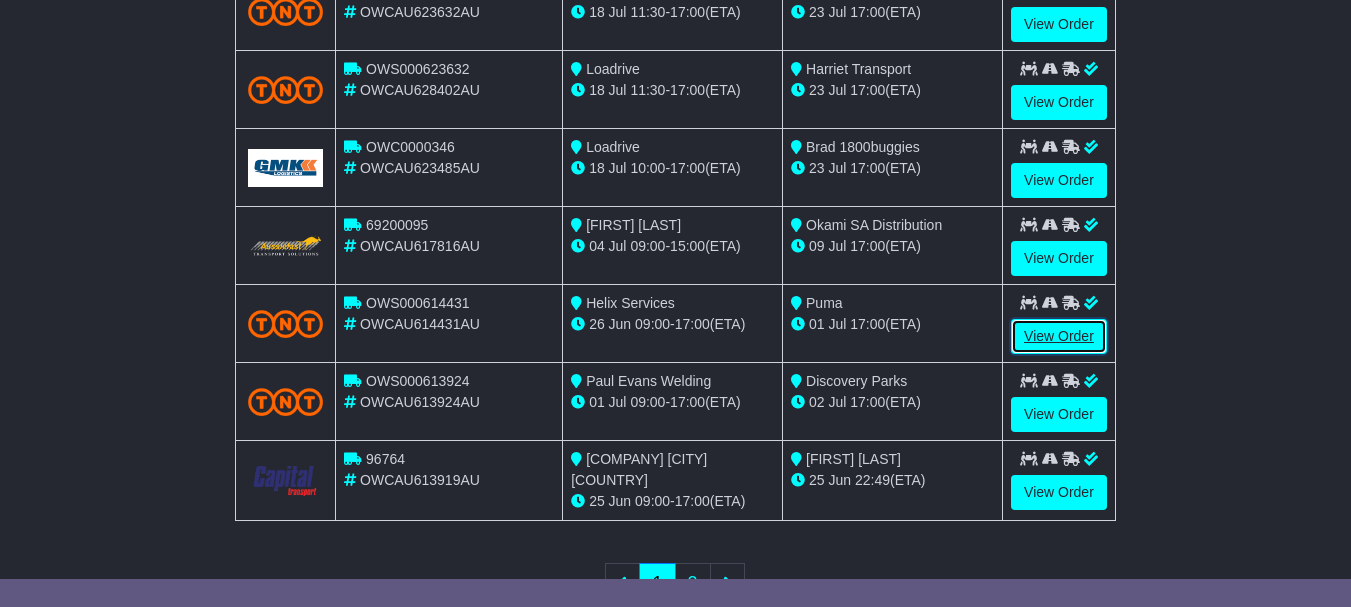 click on "View Order" at bounding box center (1059, 336) 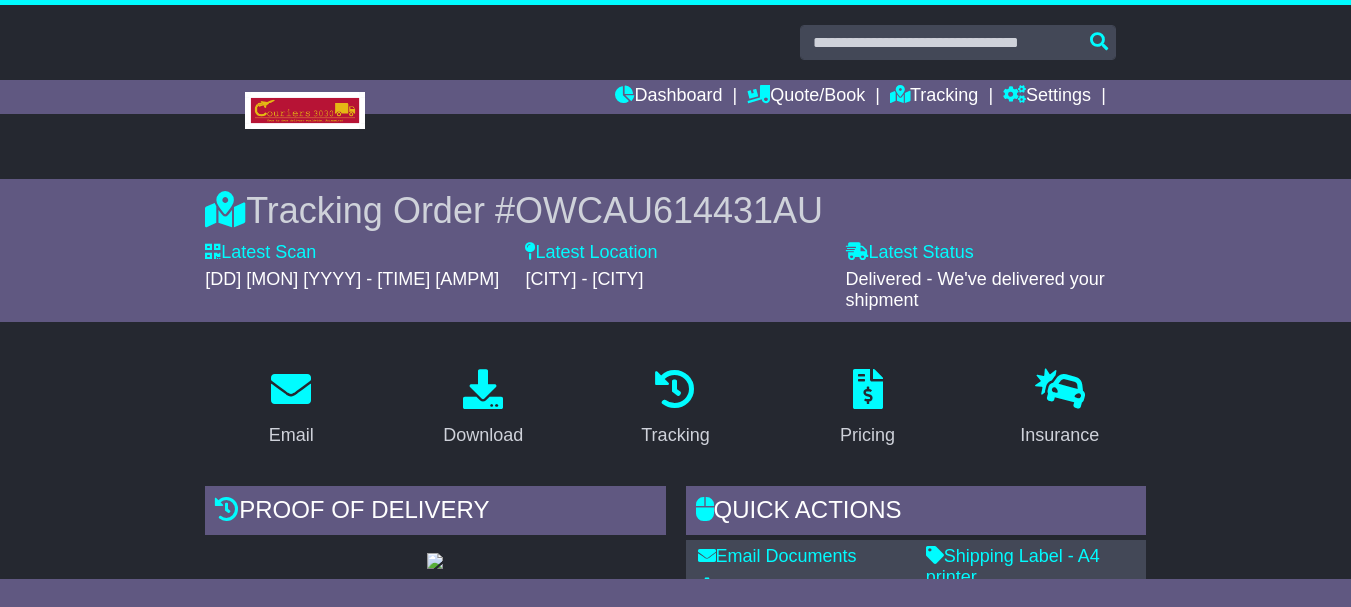 scroll, scrollTop: 0, scrollLeft: 0, axis: both 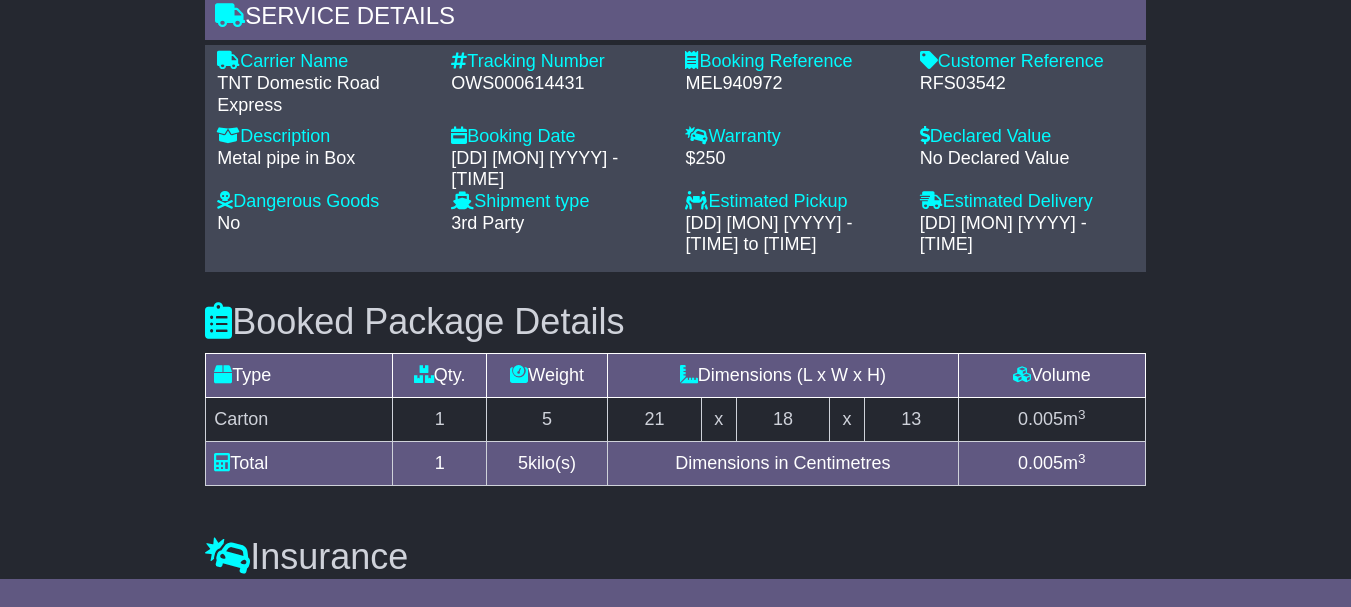 click on "RFS03542" at bounding box center (1027, 84) 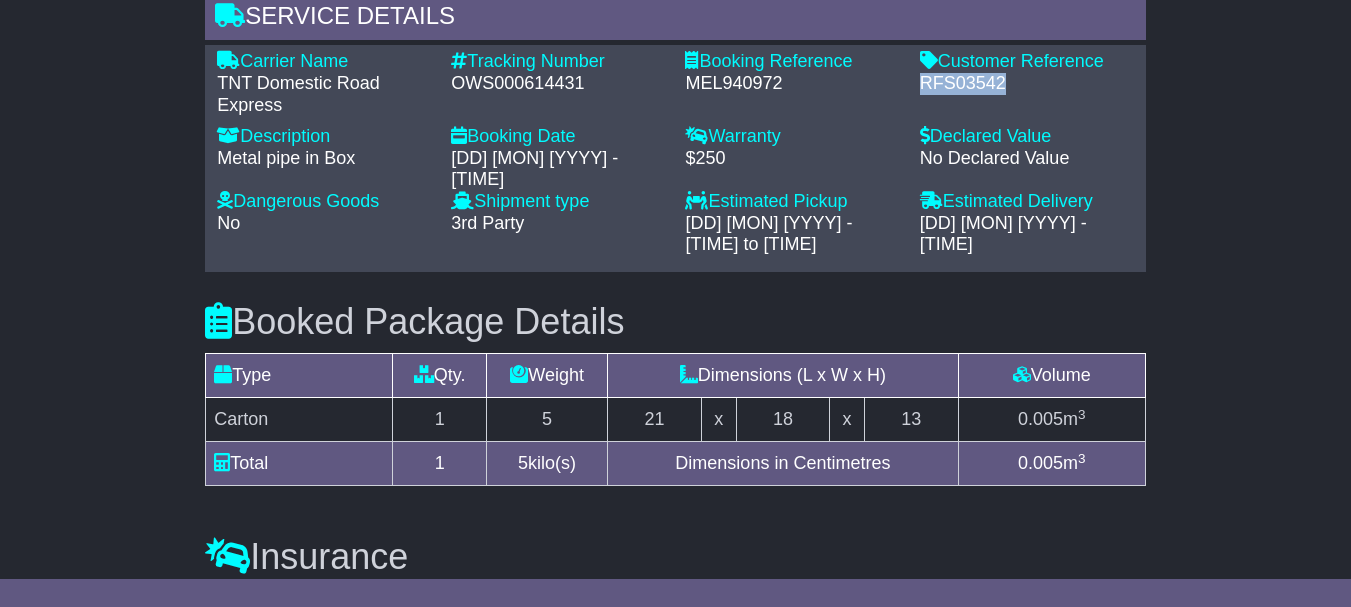 click on "RFS03542" at bounding box center (1027, 84) 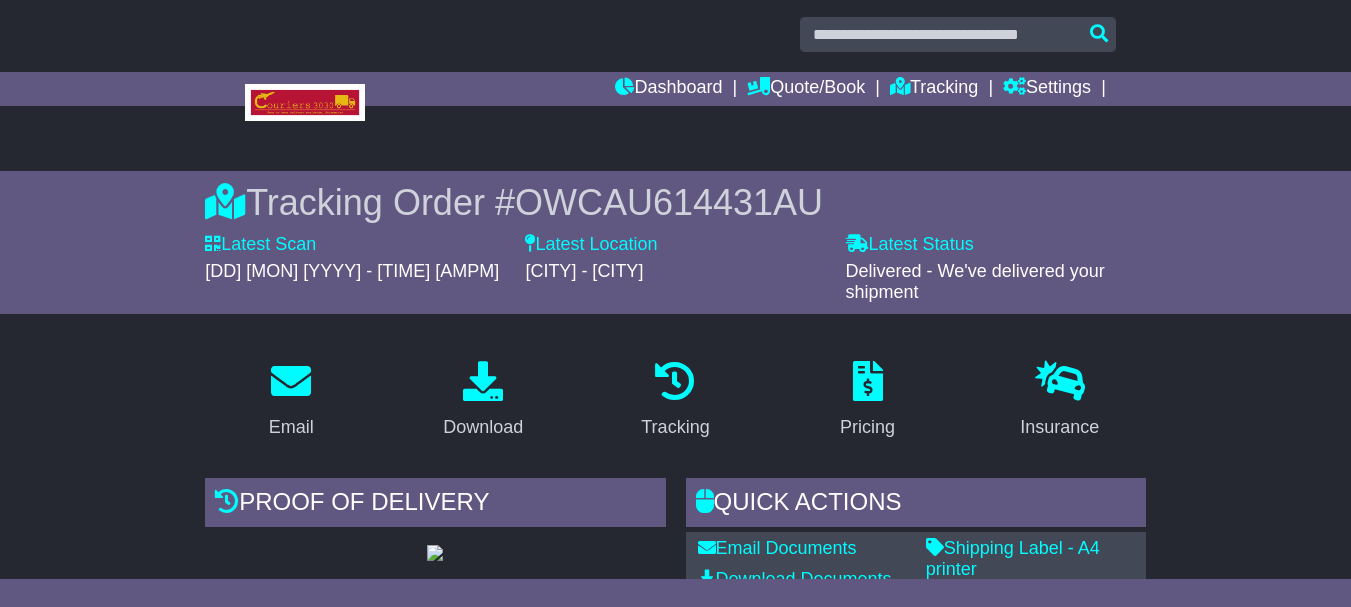 scroll, scrollTop: 0, scrollLeft: 0, axis: both 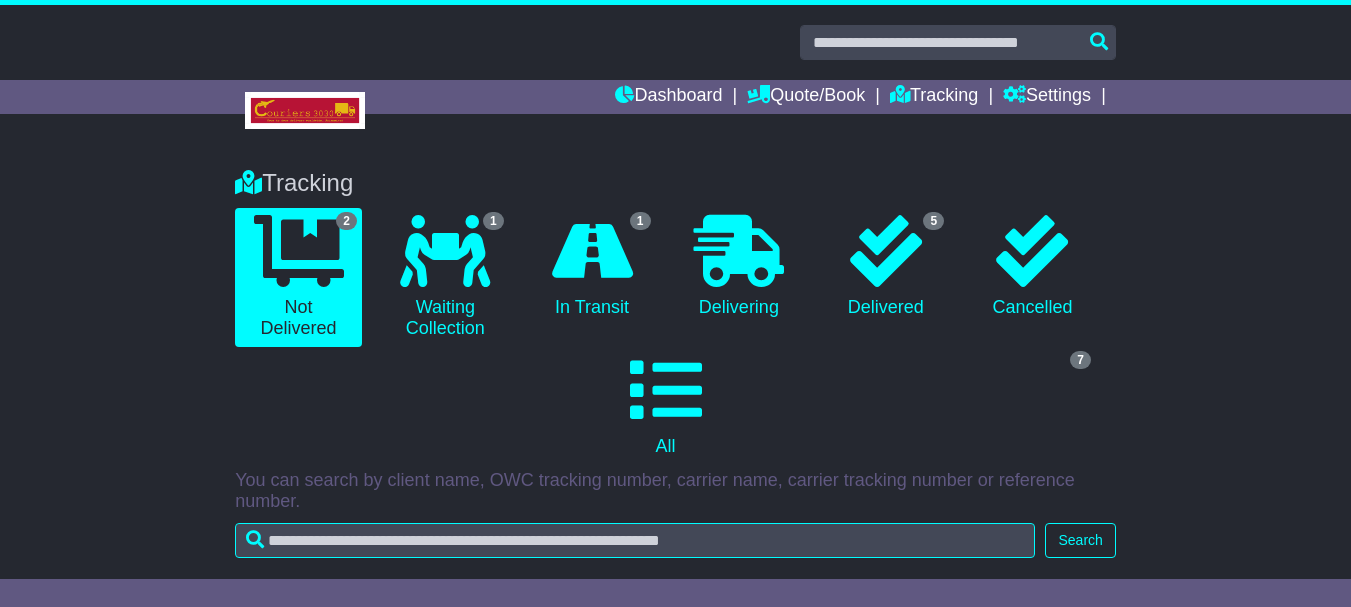 select on "**" 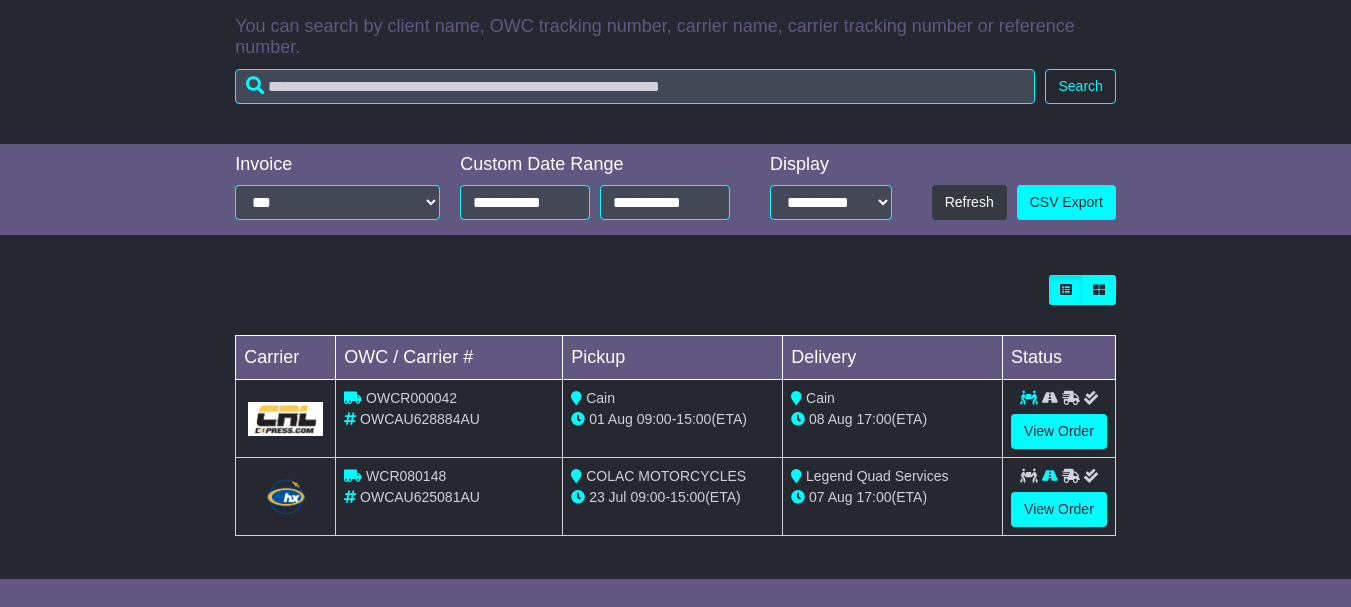 scroll, scrollTop: 0, scrollLeft: 0, axis: both 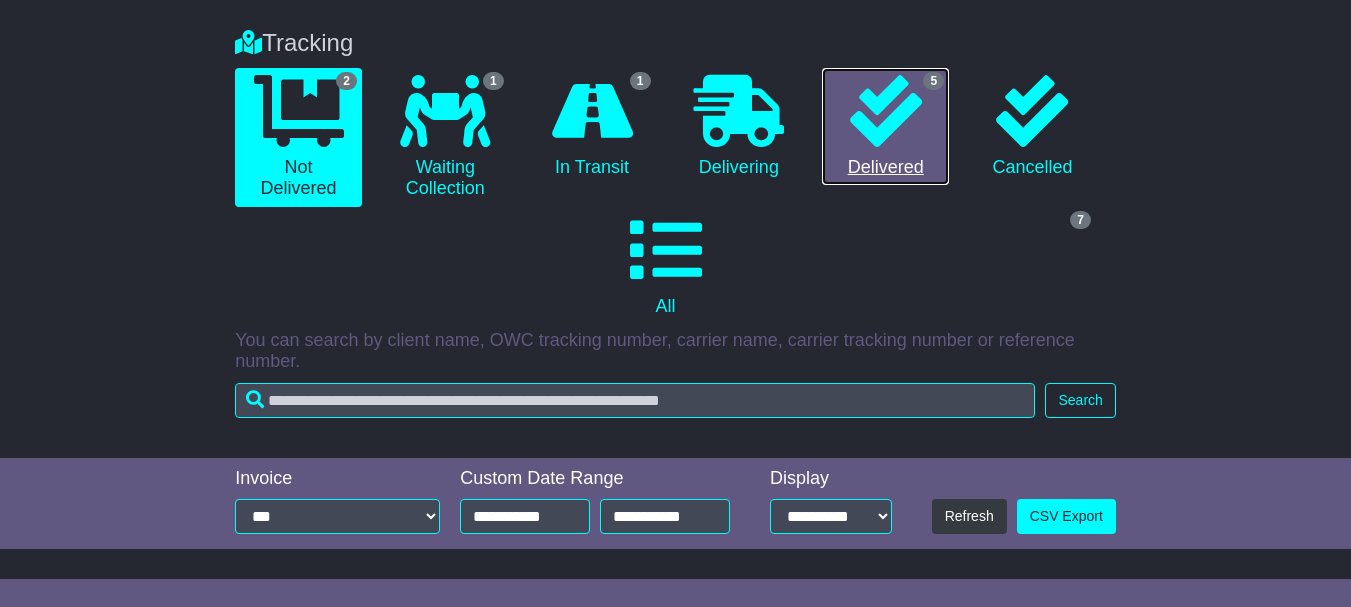 click on "5
Delivered" at bounding box center (885, 127) 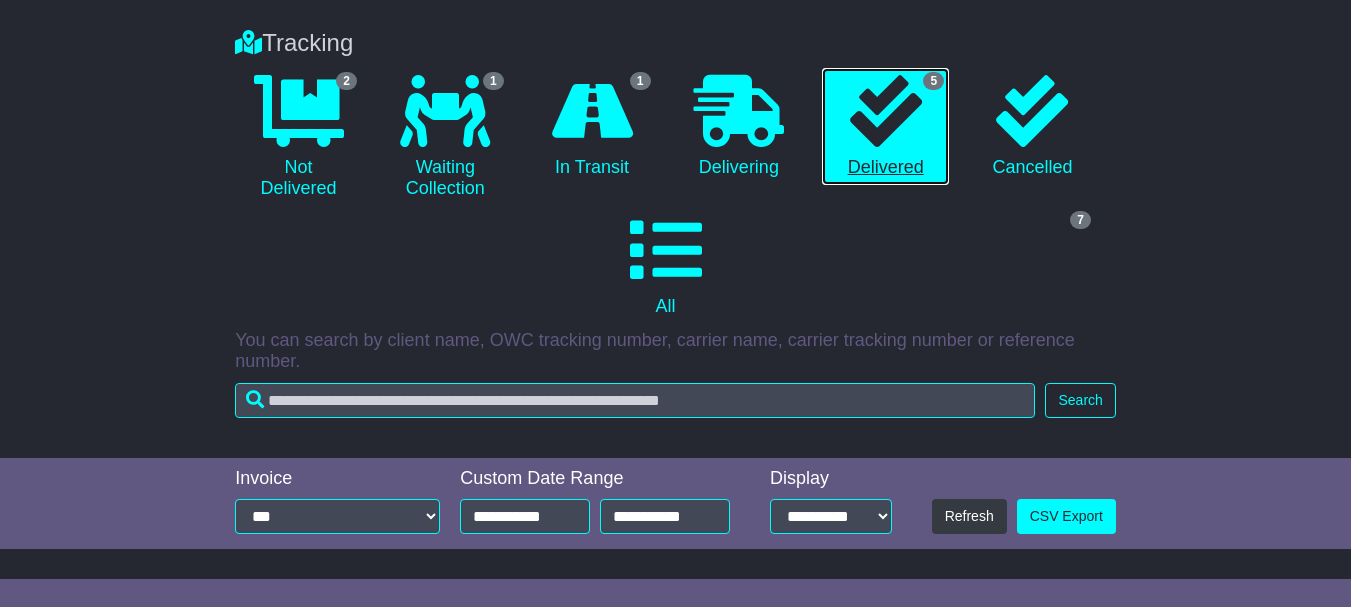 click on "5
Delivered" at bounding box center (885, 127) 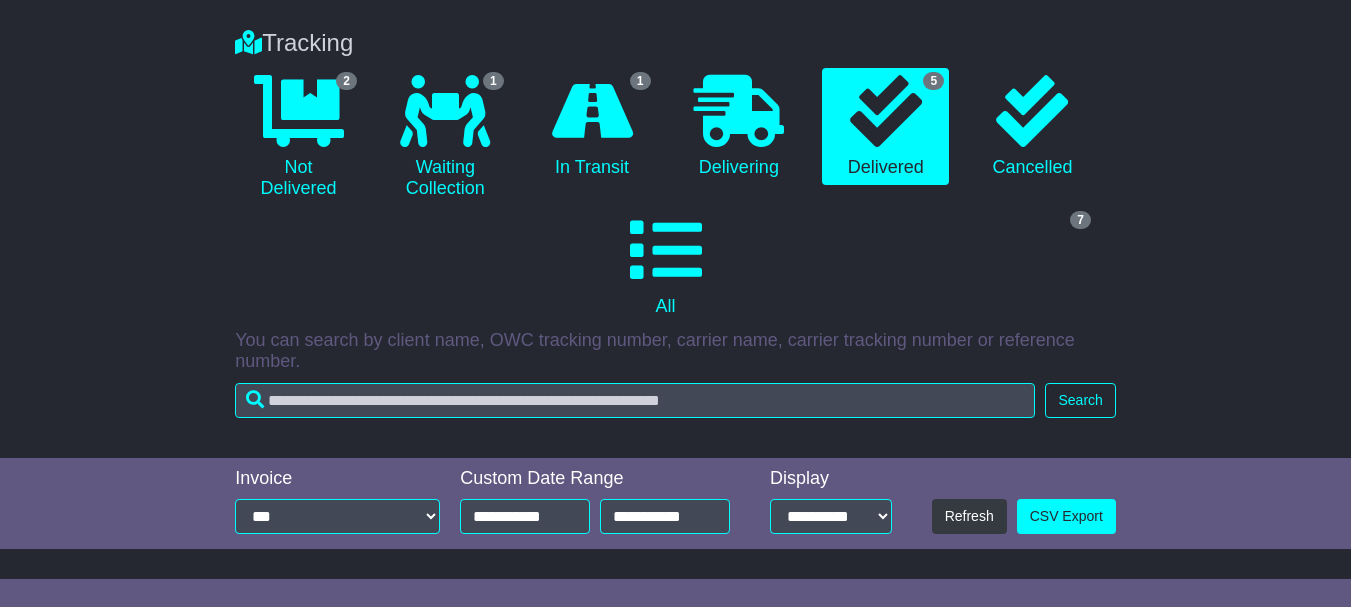 click on "Tracking
2
Not Delivered
1
Waiting Collection
1
In Transit
0 Delivering 5" at bounding box center [675, 233] 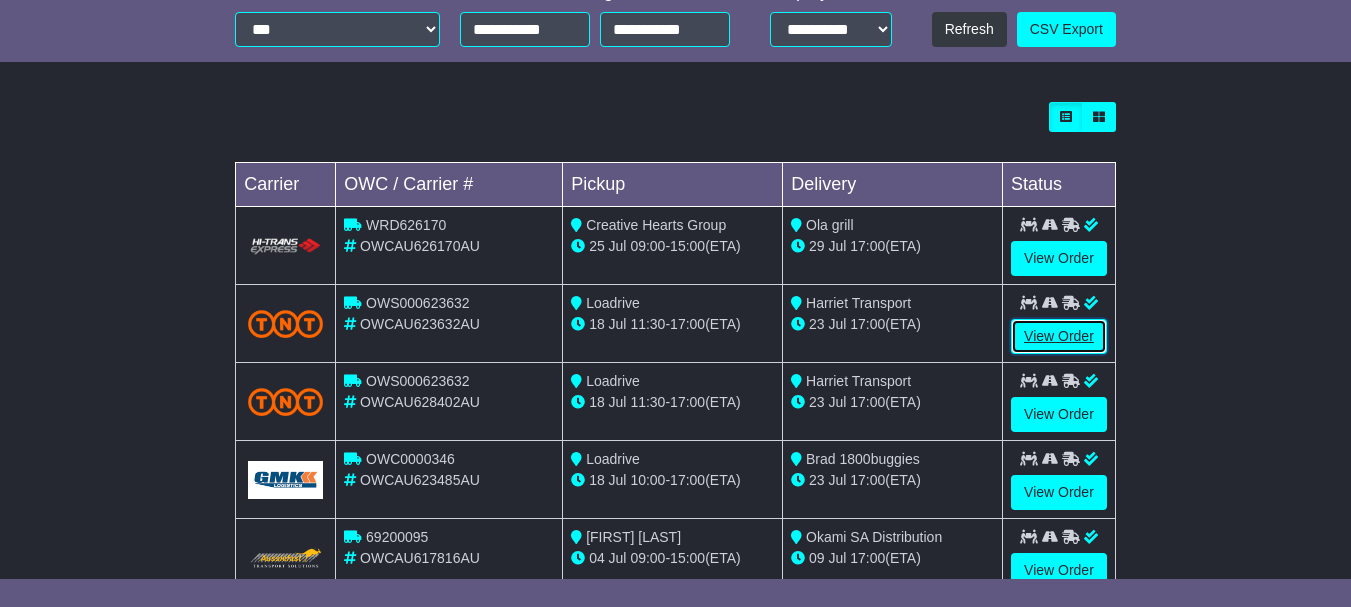 click on "View Order" at bounding box center [1059, 336] 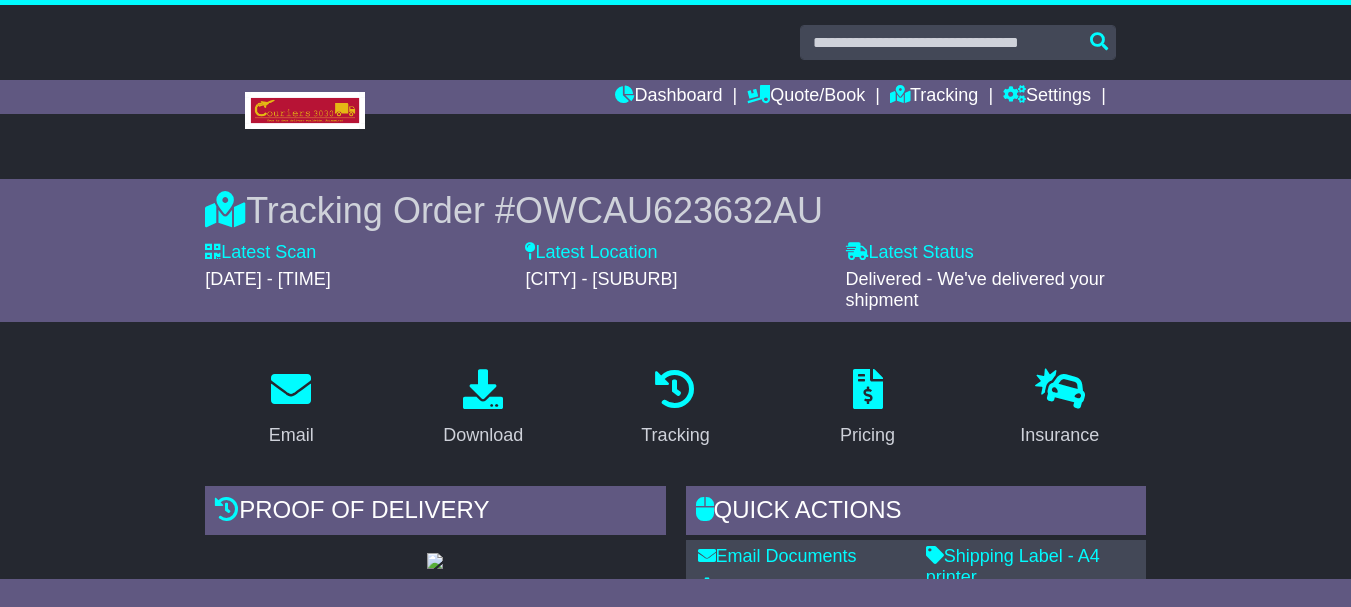 scroll, scrollTop: 0, scrollLeft: 0, axis: both 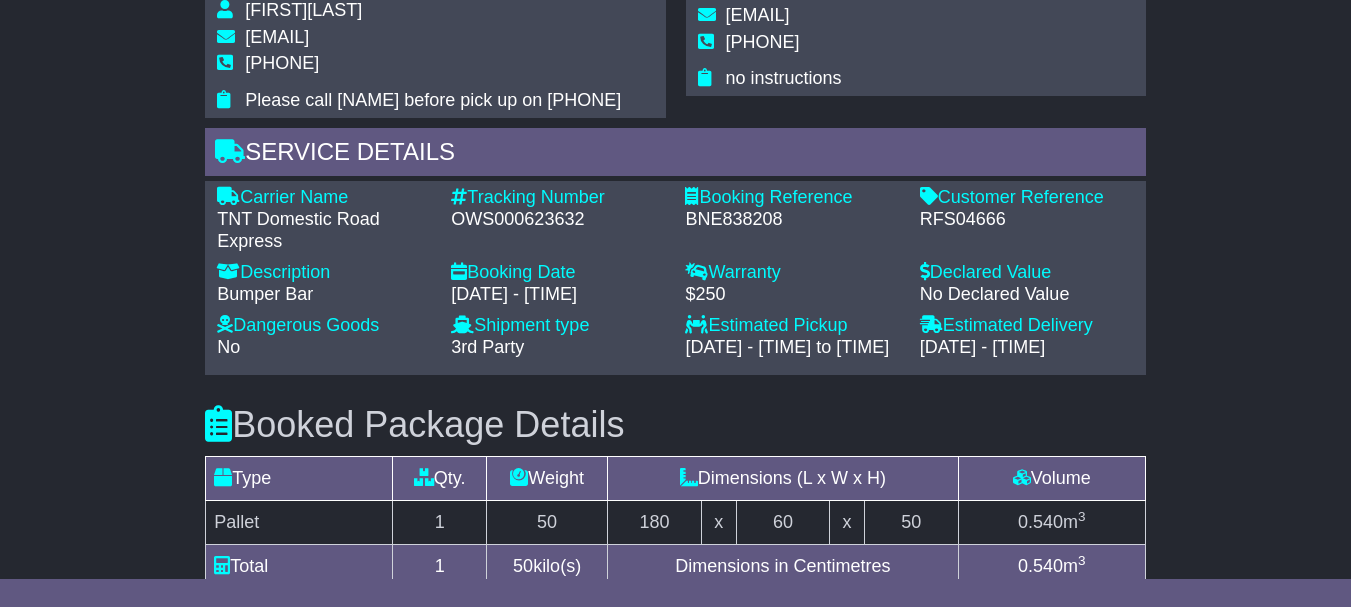drag, startPoint x: 1355, startPoint y: 89, endPoint x: 1365, endPoint y: 365, distance: 276.1811 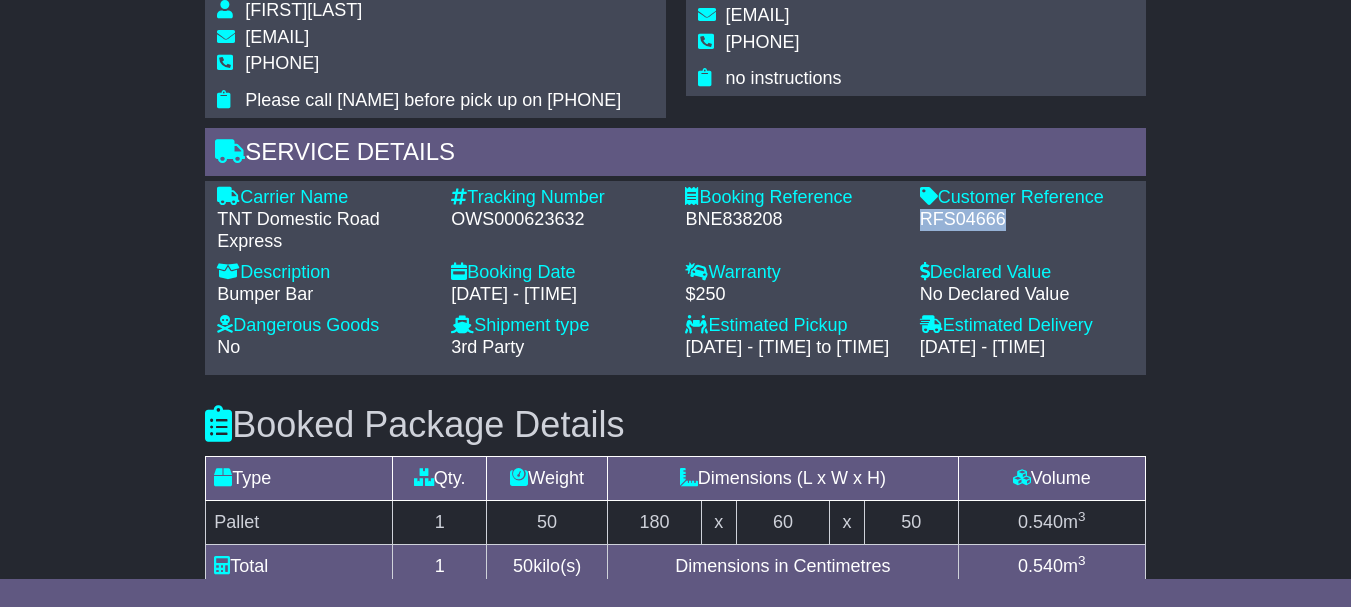 click on "RFS04666" at bounding box center (1027, 220) 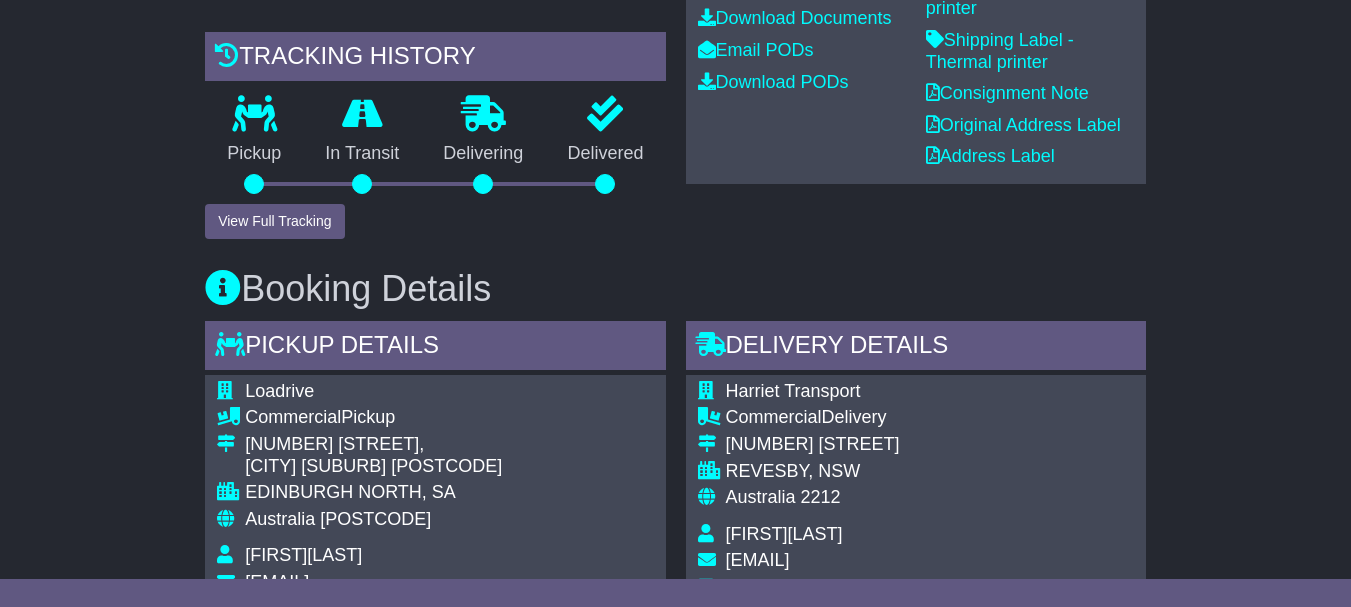 scroll, scrollTop: 0, scrollLeft: 0, axis: both 